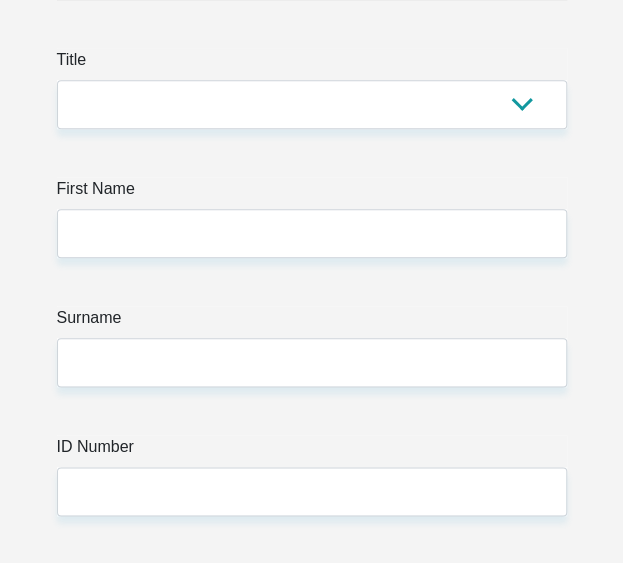 scroll, scrollTop: 0, scrollLeft: 0, axis: both 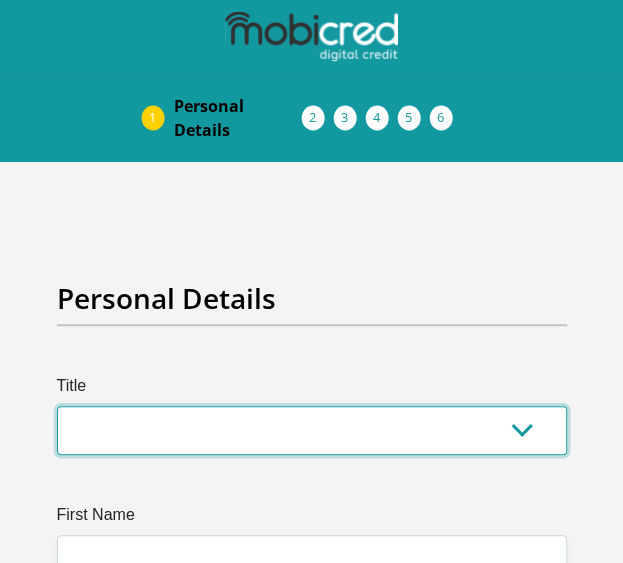 click on "Mr
Ms
Mrs
Dr
Other" at bounding box center (312, 430) 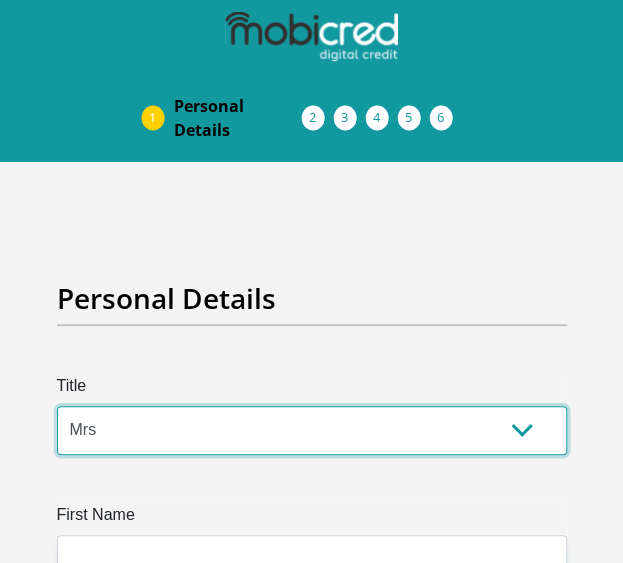 click on "Mr
Ms
Mrs
Dr
Other" at bounding box center (312, 430) 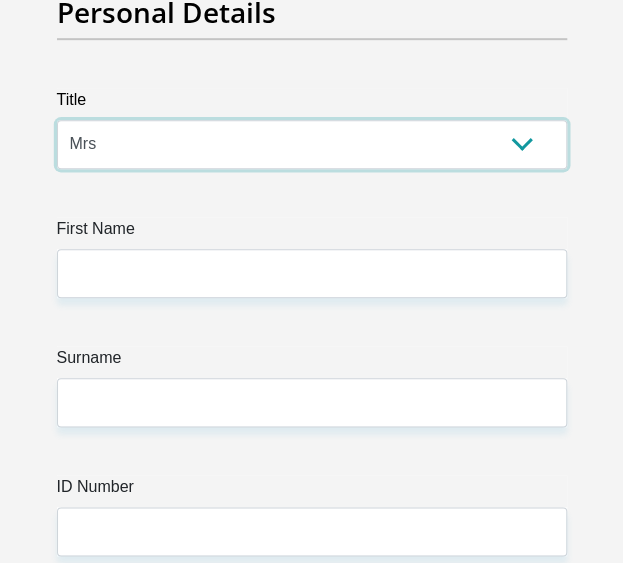 scroll, scrollTop: 287, scrollLeft: 0, axis: vertical 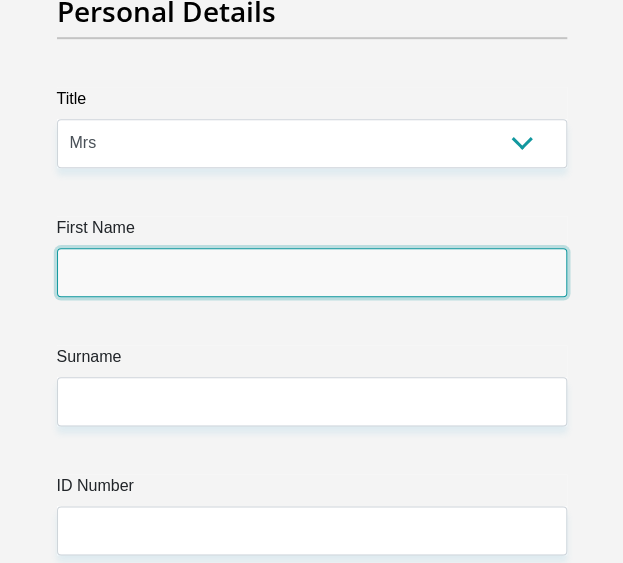 click on "First Name" at bounding box center (312, 272) 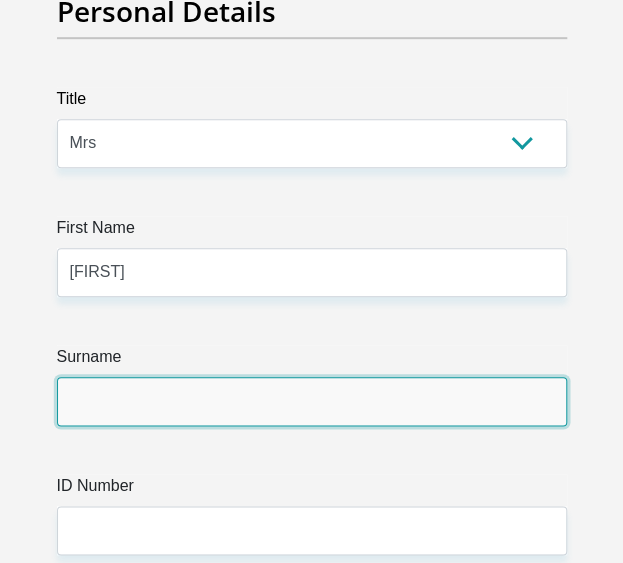 type on "Maseko" 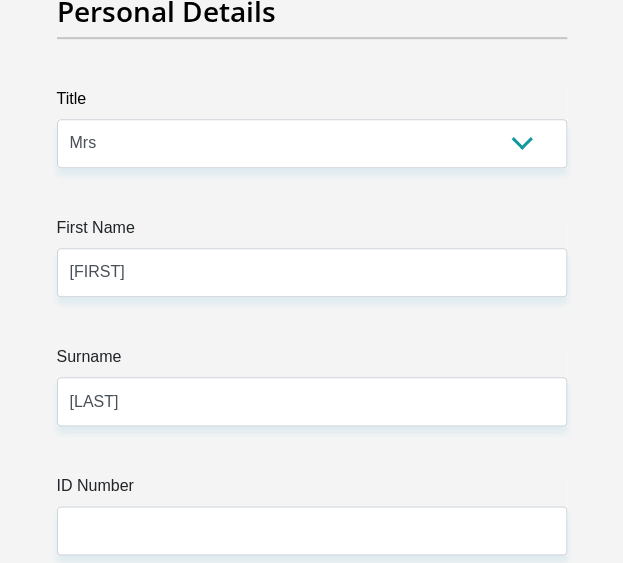 type on "0731600373" 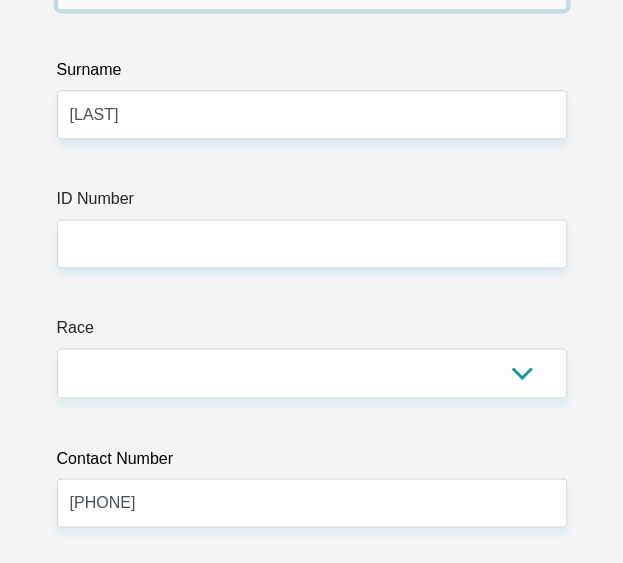 scroll, scrollTop: 610, scrollLeft: 0, axis: vertical 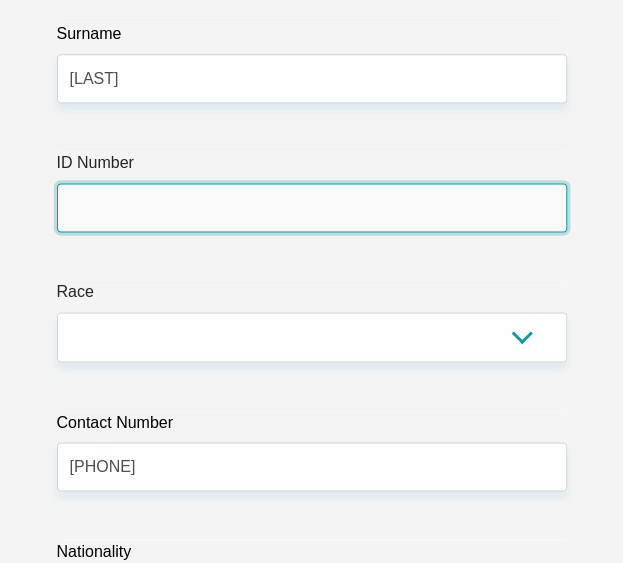 click on "ID Number" at bounding box center [312, 207] 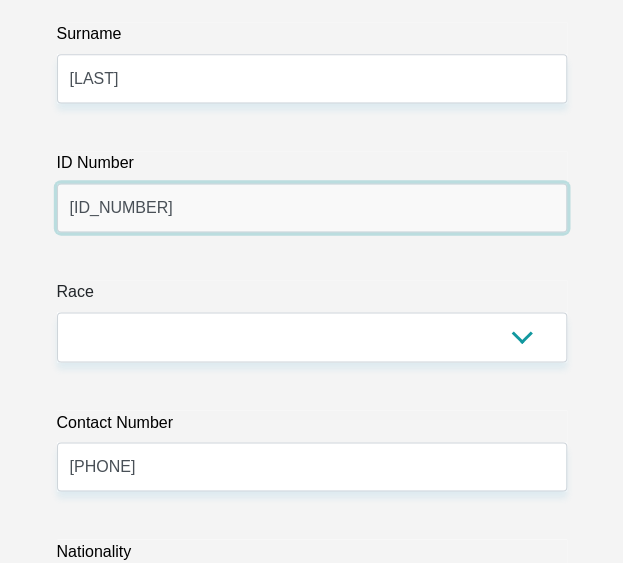 type on "7109120452083" 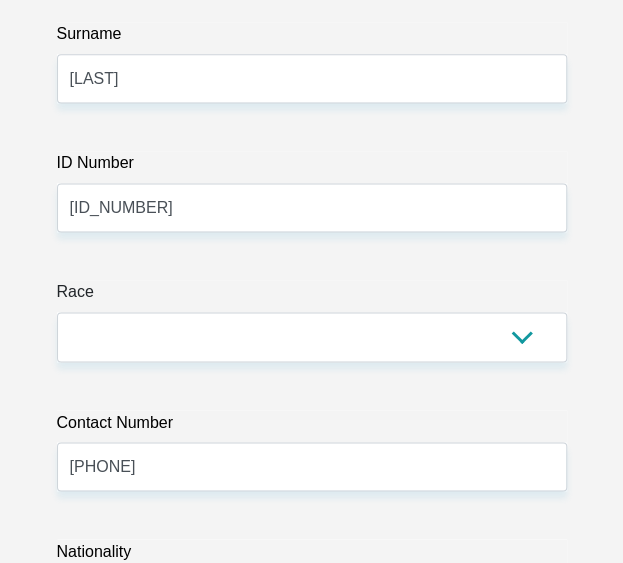 click on "Race" at bounding box center (312, 296) 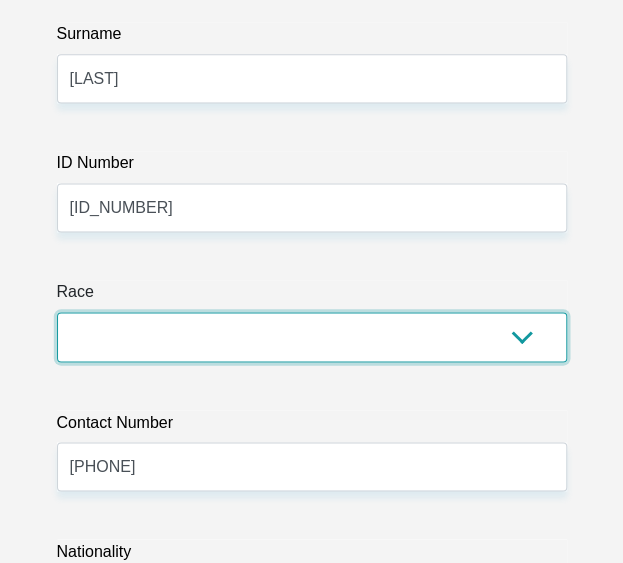 click on "Black
Coloured
Indian
White
Other" at bounding box center [312, 336] 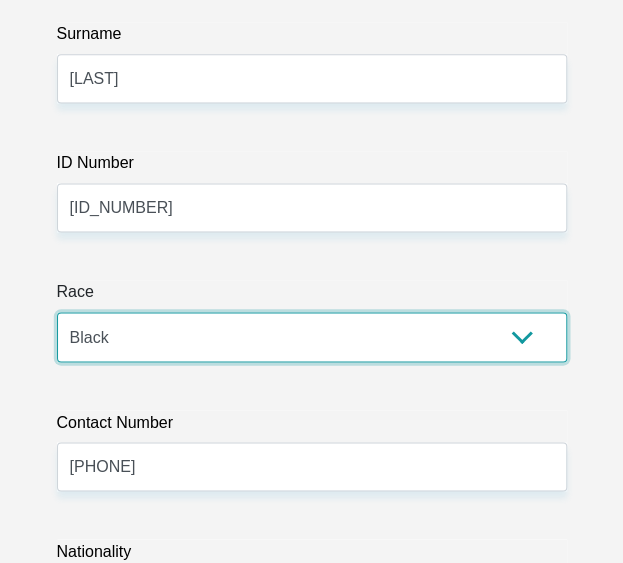 click on "Black
Coloured
Indian
White
Other" at bounding box center (312, 336) 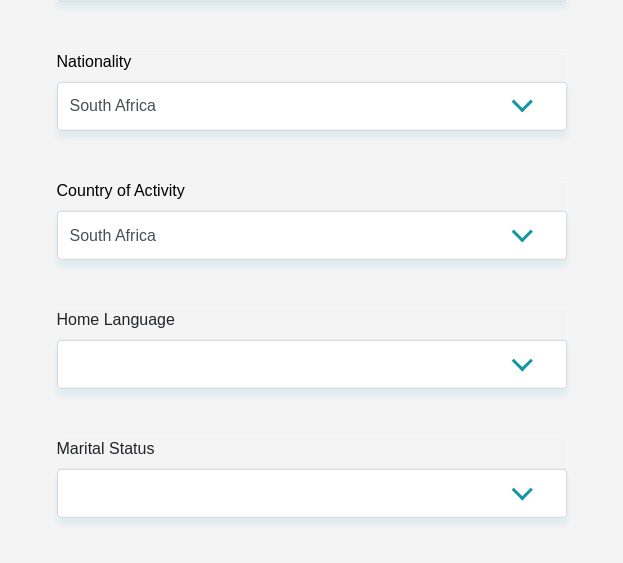 scroll, scrollTop: 1101, scrollLeft: 0, axis: vertical 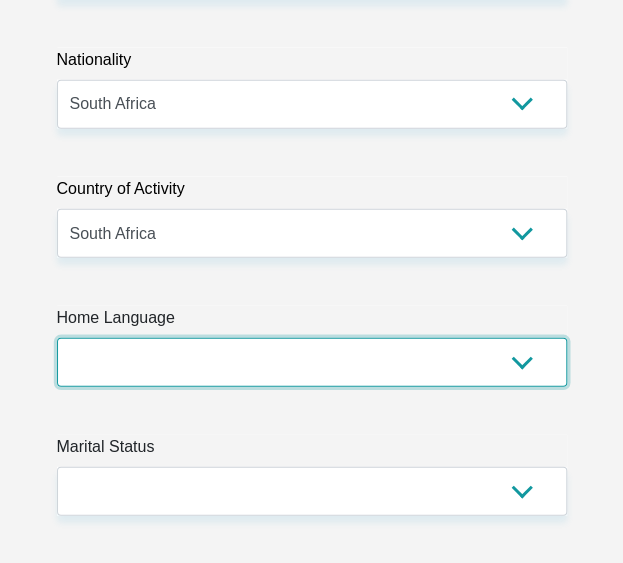 click on "Afrikaans
English
Sepedi
South Ndebele
Southern Sotho
Swati
Tsonga
Tswana
Venda
Xhosa
Zulu
Other" at bounding box center [312, 362] 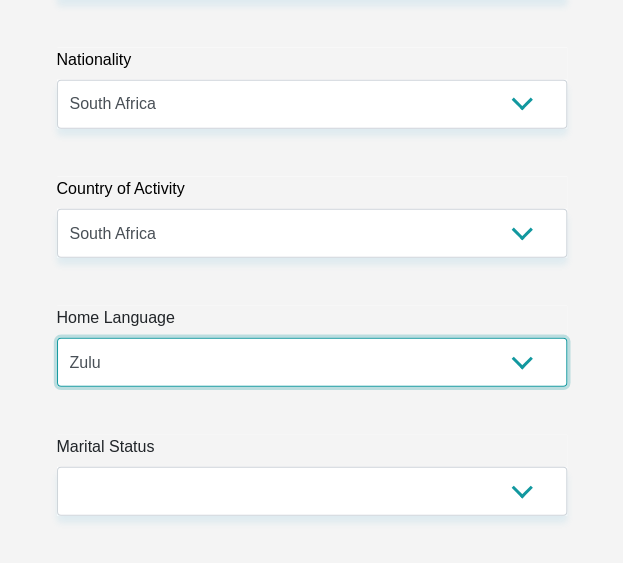 click on "Afrikaans
English
Sepedi
South Ndebele
Southern Sotho
Swati
Tsonga
Tswana
Venda
Xhosa
Zulu
Other" at bounding box center (312, 362) 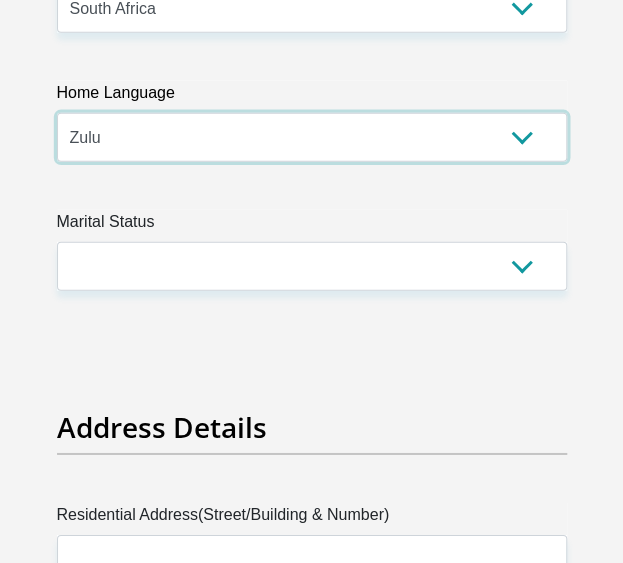 scroll, scrollTop: 1327, scrollLeft: 0, axis: vertical 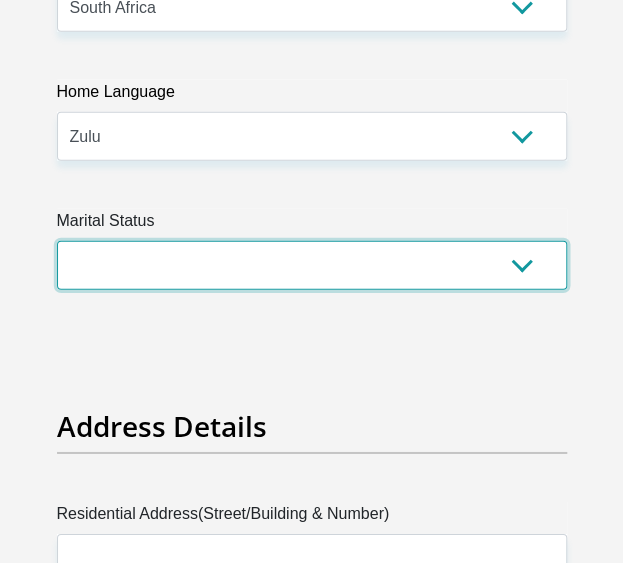 click on "Married ANC
Single
Divorced
Widowed
Married COP or Customary Law" at bounding box center (312, 265) 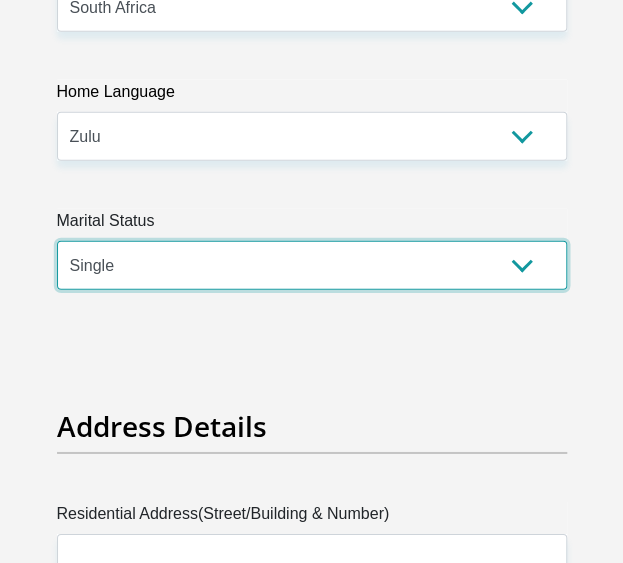 click on "Married ANC
Single
Divorced
Widowed
Married COP or Customary Law" at bounding box center [312, 265] 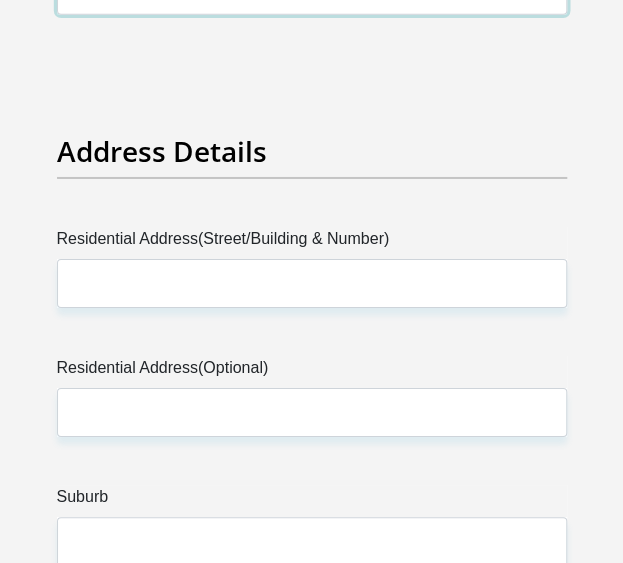 scroll, scrollTop: 1606, scrollLeft: 0, axis: vertical 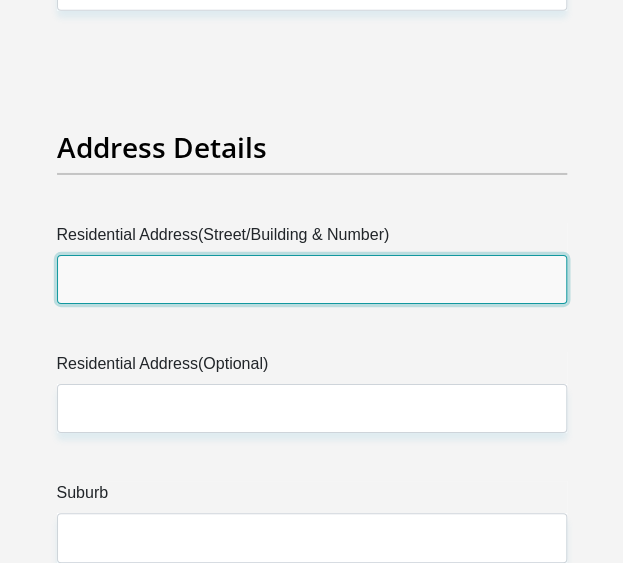 click on "Residential Address(Street/Building & Number)" at bounding box center (312, 279) 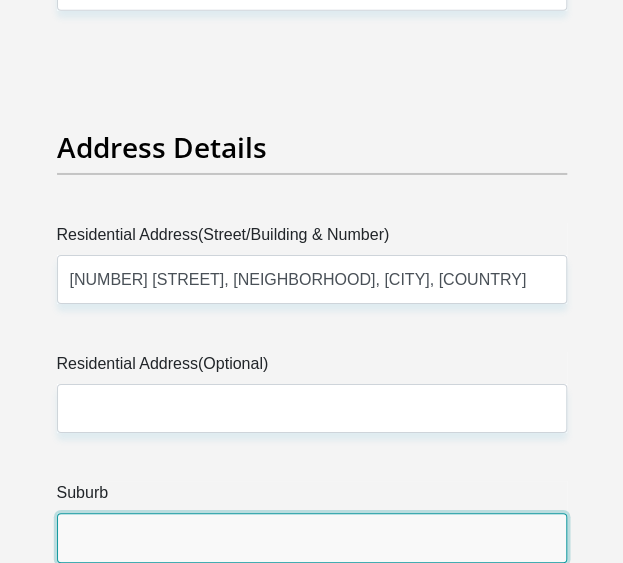 type on "Johannesburg" 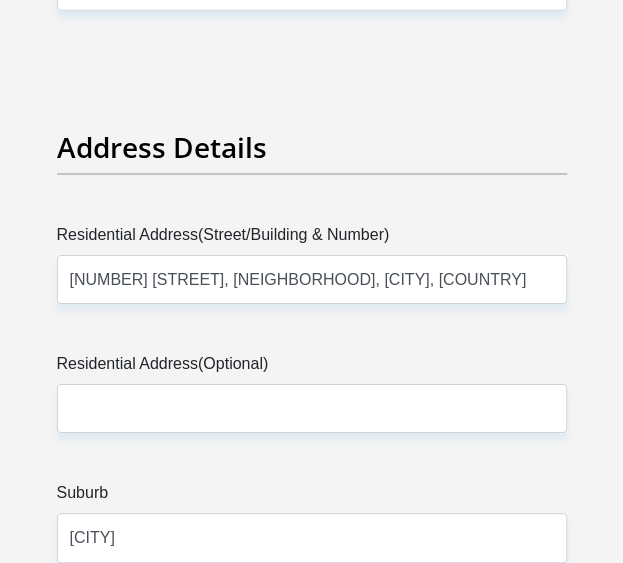 type on "Johannesburg" 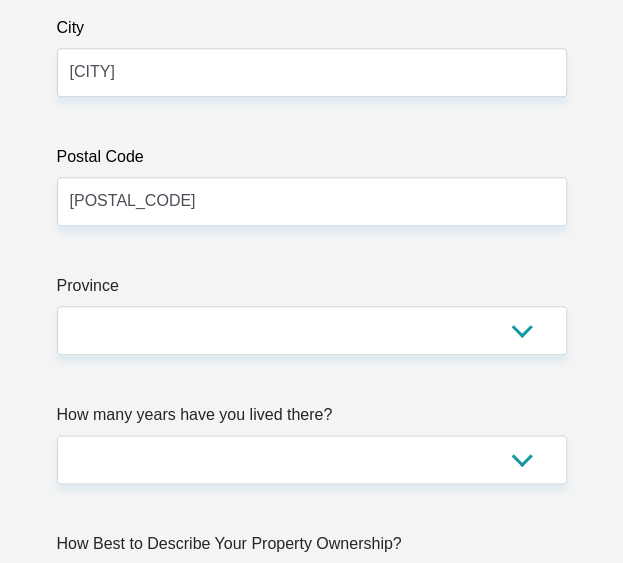 scroll, scrollTop: 2205, scrollLeft: 0, axis: vertical 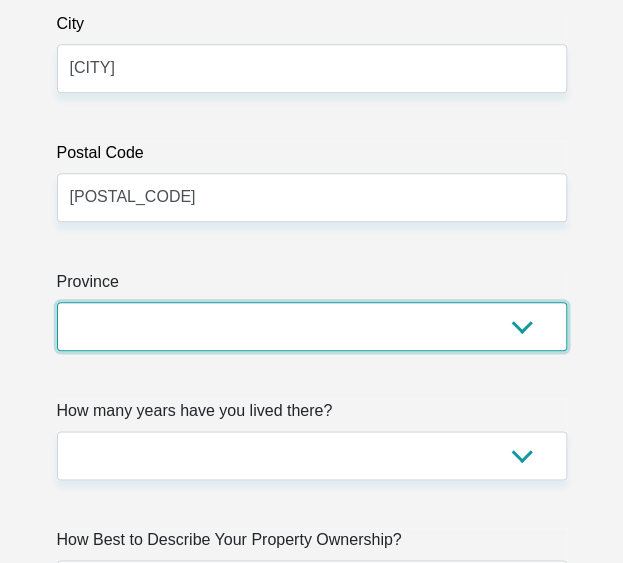 click on "Eastern Cape
Free State
Gauteng
KwaZulu-Natal
Limpopo
Mpumalanga
Northern Cape
North West
Western Cape" at bounding box center (312, 326) 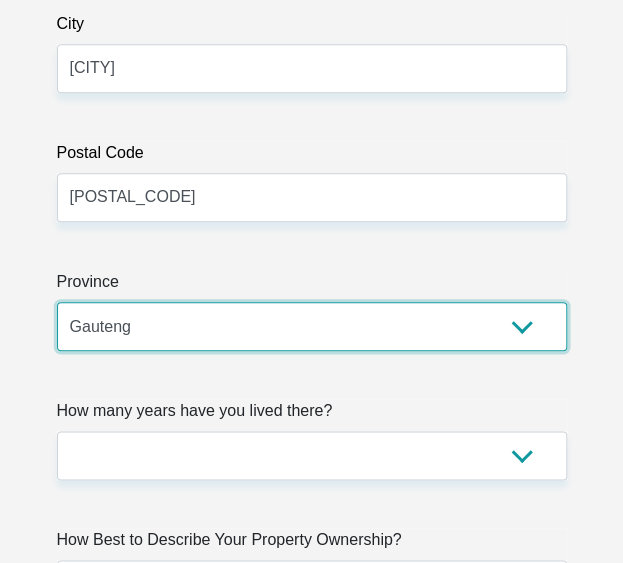 click on "Eastern Cape
Free State
Gauteng
KwaZulu-Natal
Limpopo
Mpumalanga
Northern Cape
North West
Western Cape" at bounding box center [312, 326] 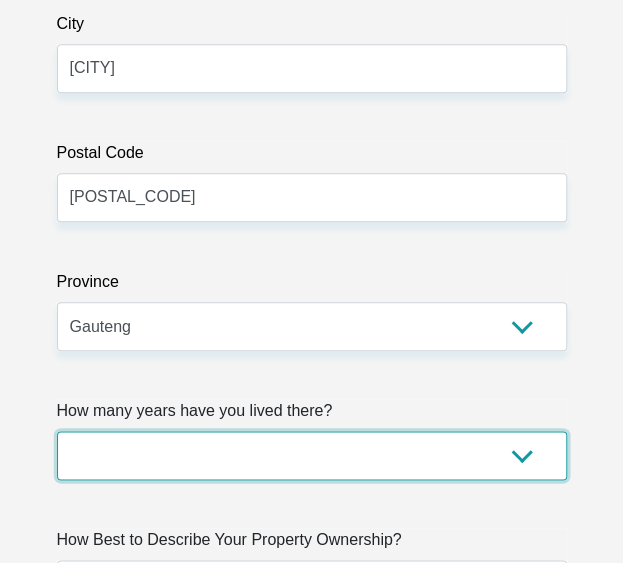 click on "less than 1 year
1-3 years
3-5 years
5+ years" at bounding box center [312, 455] 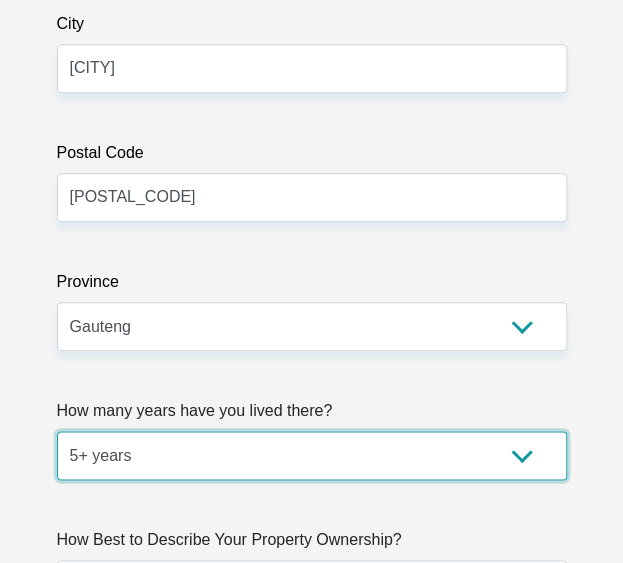 click on "less than 1 year
1-3 years
3-5 years
5+ years" at bounding box center [312, 455] 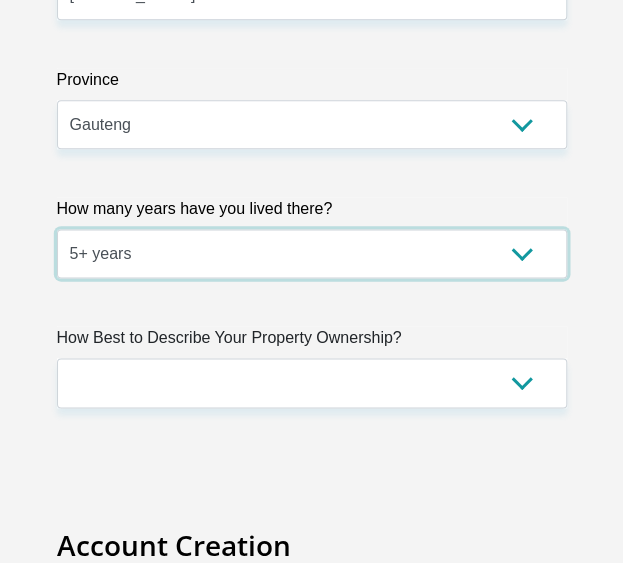 scroll, scrollTop: 2409, scrollLeft: 0, axis: vertical 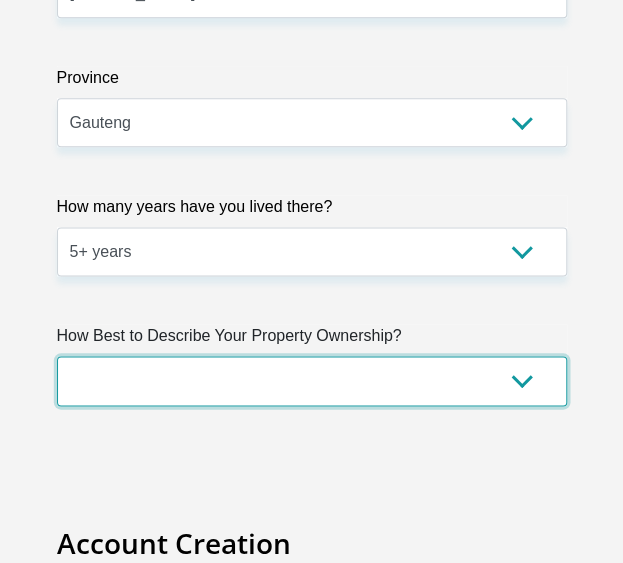click on "Owned
Rented
Family Owned
Company Dwelling" at bounding box center (312, 380) 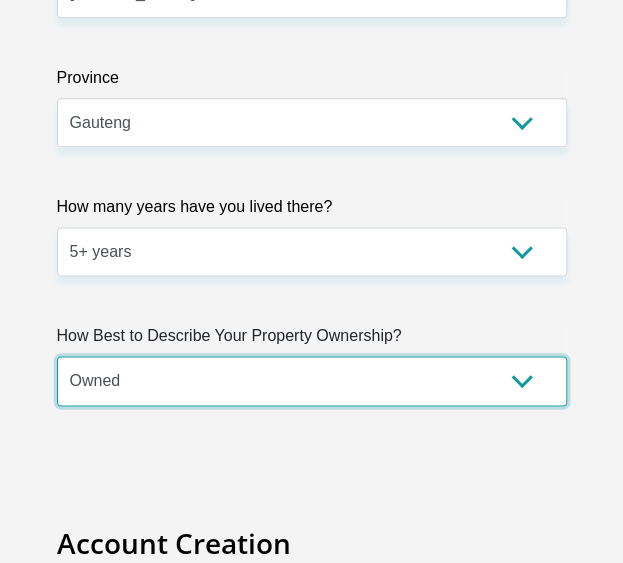click on "Owned
Rented
Family Owned
Company Dwelling" at bounding box center [312, 380] 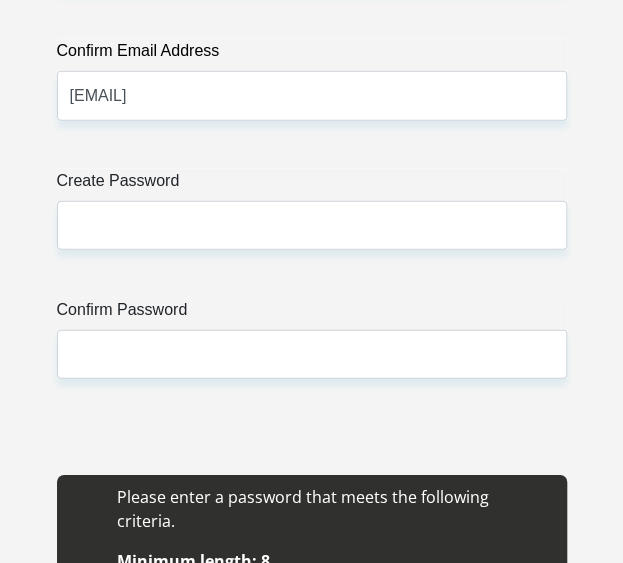 scroll, scrollTop: 3130, scrollLeft: 0, axis: vertical 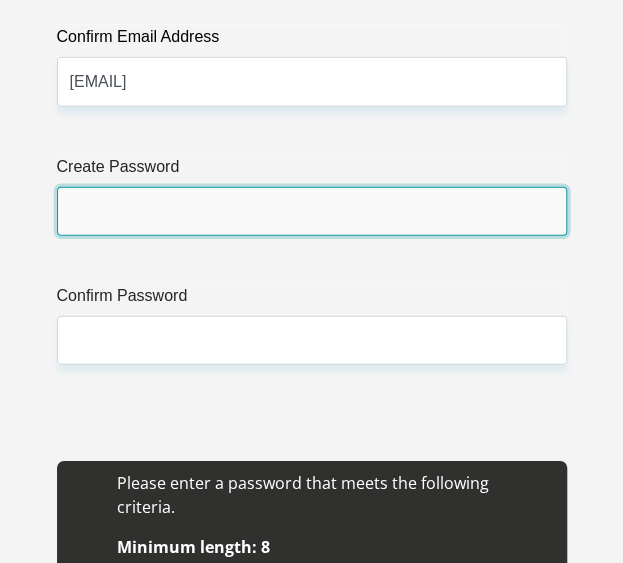 click on "Create Password" at bounding box center [312, 211] 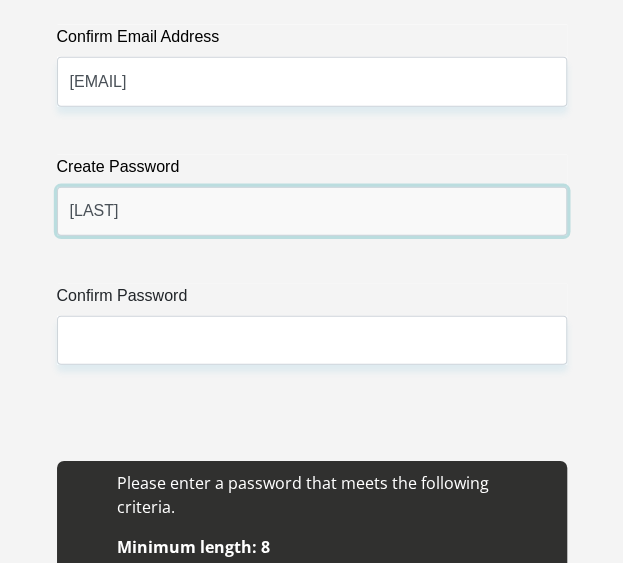 type on "Langelihle23!*" 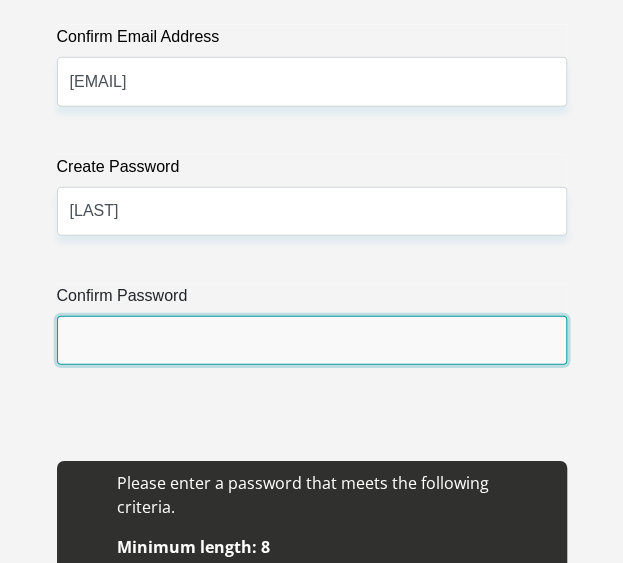 click on "Confirm Password" at bounding box center [312, 340] 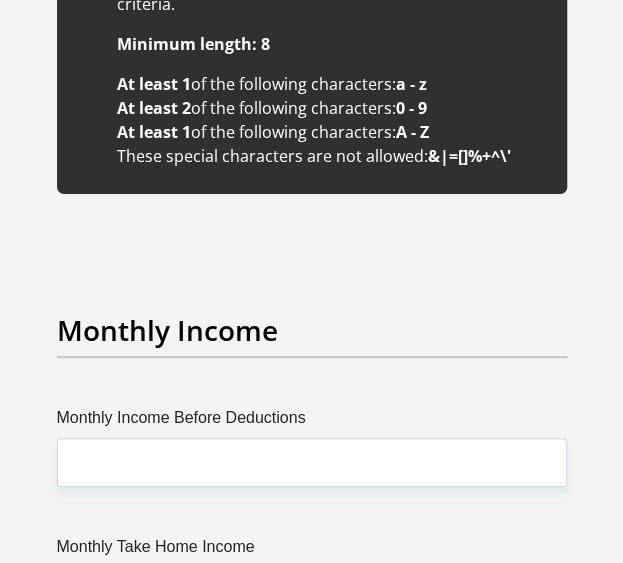 scroll, scrollTop: 3794, scrollLeft: 0, axis: vertical 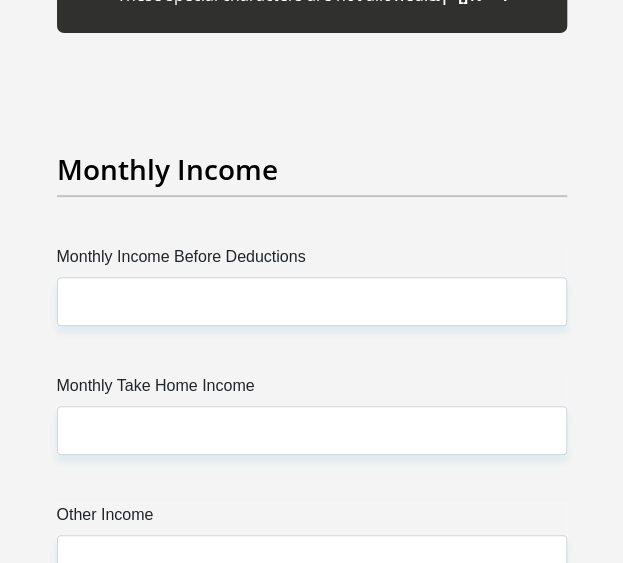type on "Langelihle23!*" 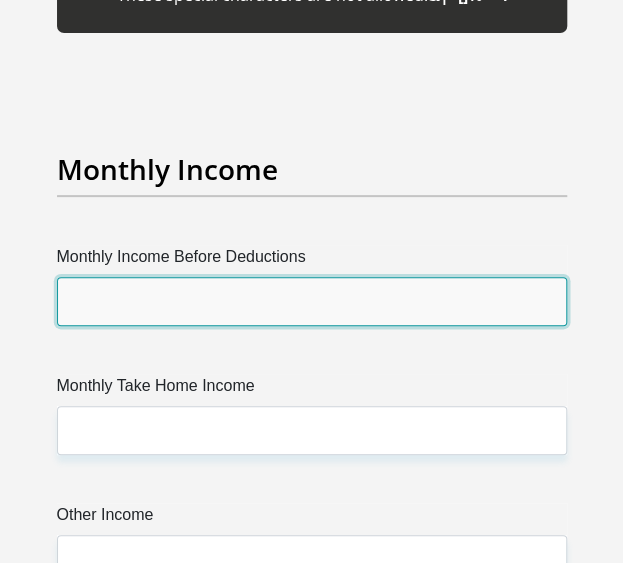 click on "Monthly Income Before Deductions" at bounding box center [312, 301] 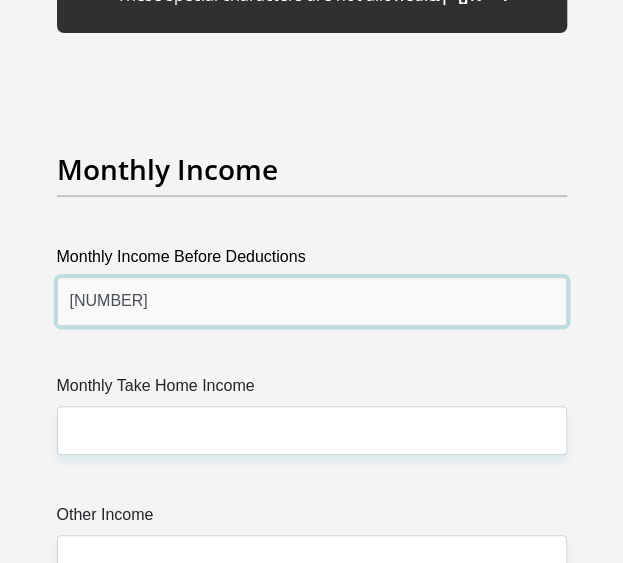type on "45472" 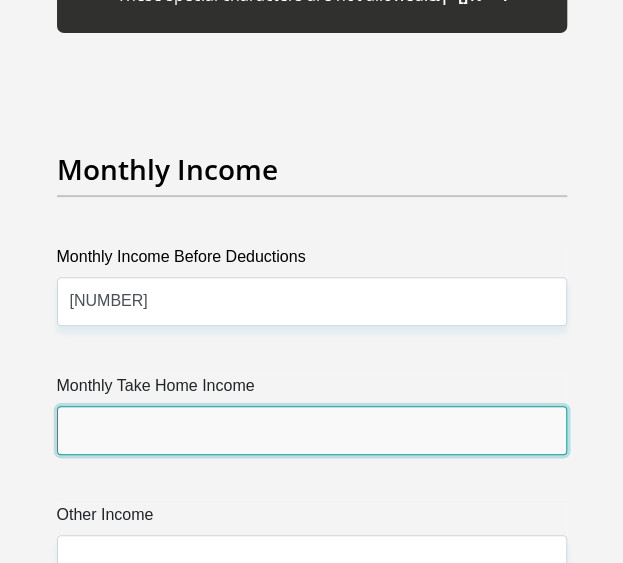 click on "Monthly Take Home Income" at bounding box center [312, 430] 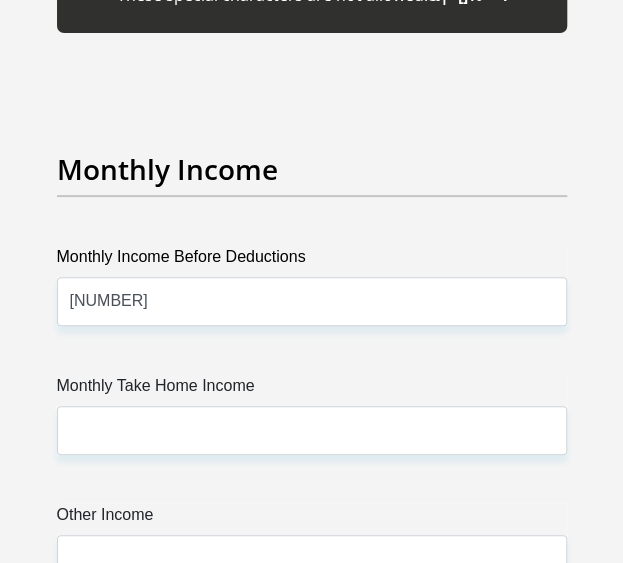 click on "Monthly Income Before Deductions
45472
Monthly Take Home Income
Other Income" at bounding box center [312, 439] 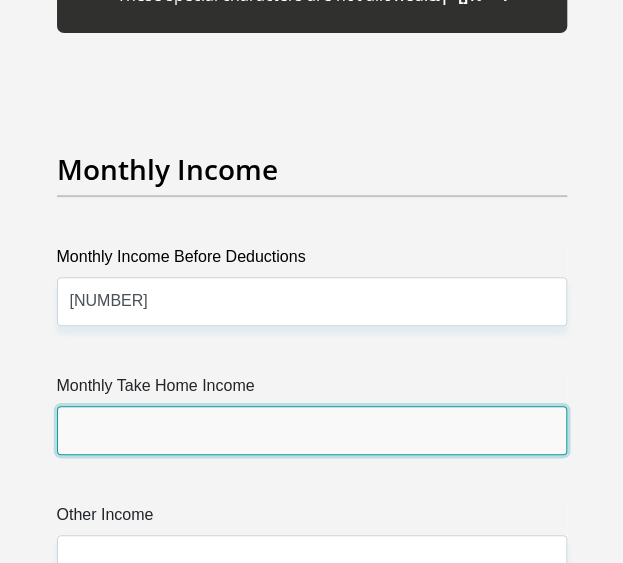 click on "Monthly Take Home Income" at bounding box center (312, 430) 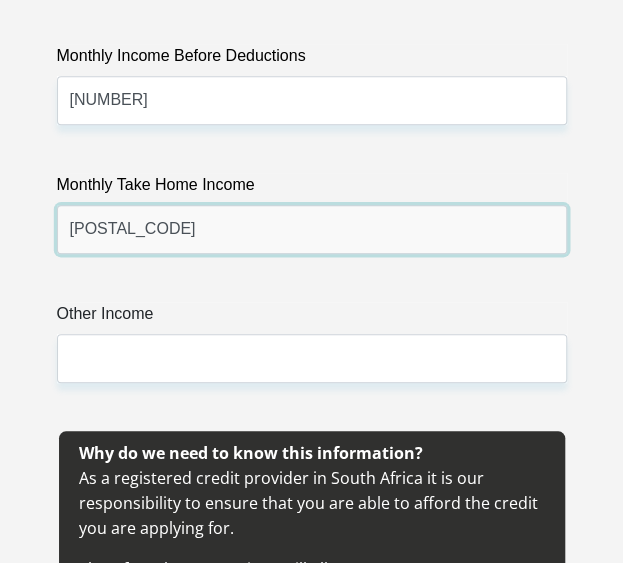 scroll, scrollTop: 4008, scrollLeft: 0, axis: vertical 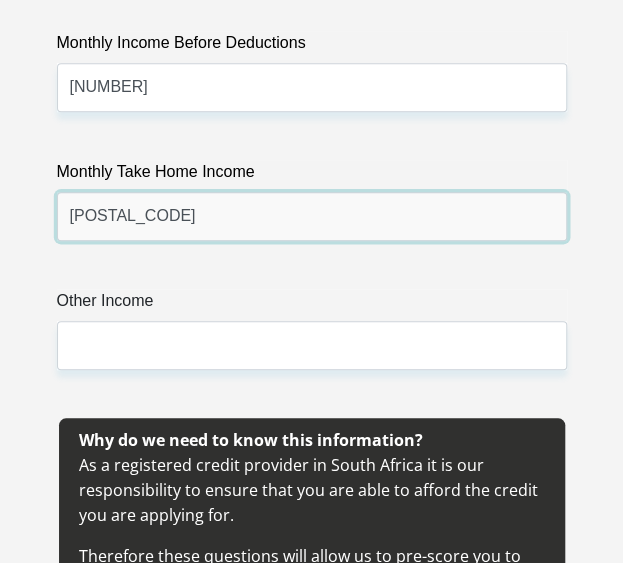 type on "20273" 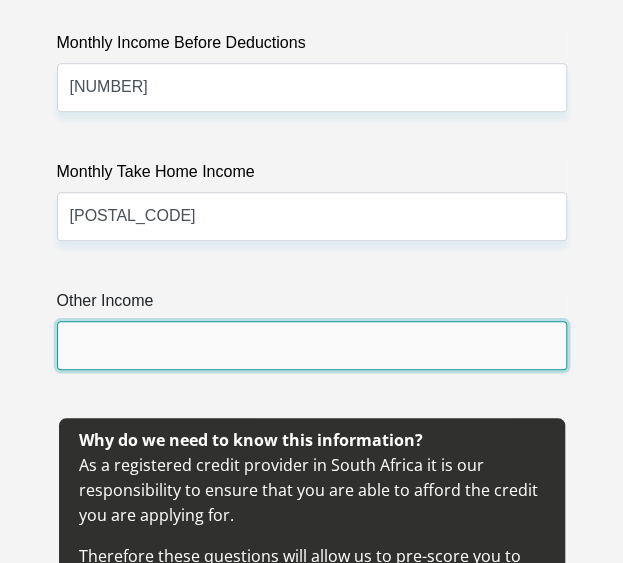 click on "Other Income" at bounding box center (312, 345) 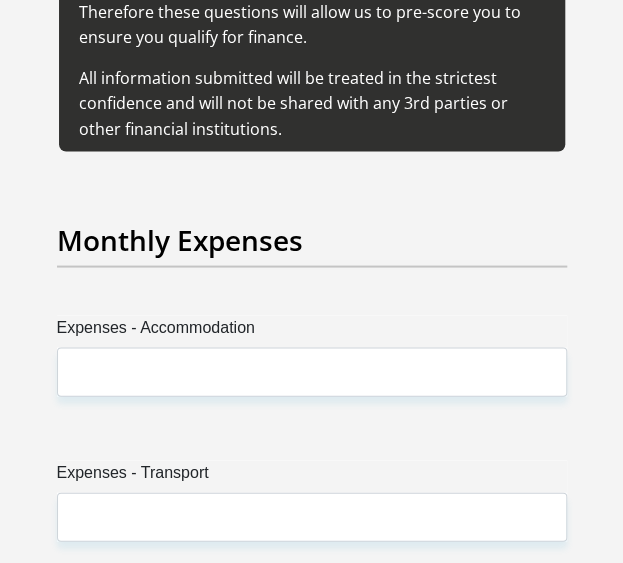 scroll, scrollTop: 4644, scrollLeft: 0, axis: vertical 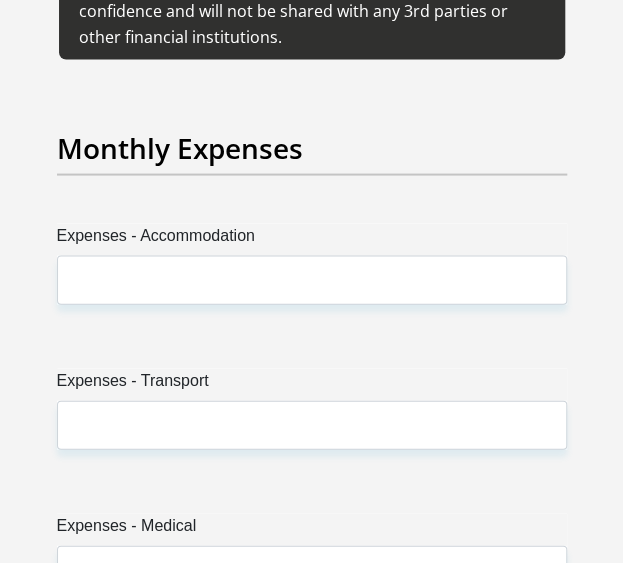 type on "0" 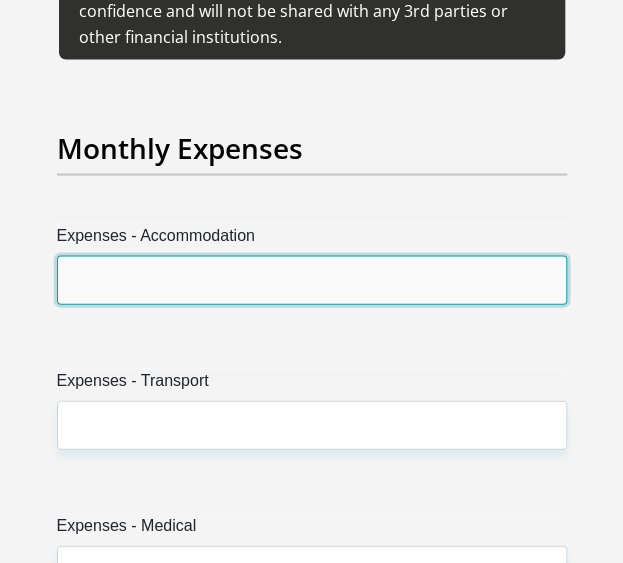 click on "Expenses - Accommodation" at bounding box center (312, 279) 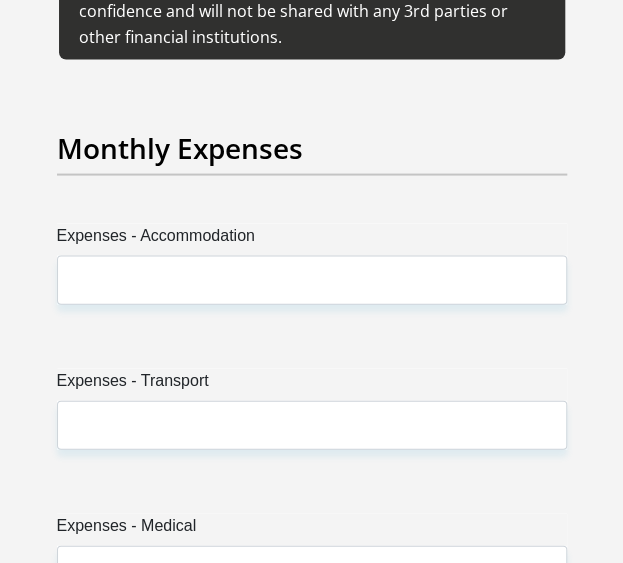 click on "Title
Mr
Ms
Mrs
Dr
Other
First Name
Refilwe
Surname
Maseko
ID Number
7109120452083
Please input valid ID number
Race
Black
Coloured
Indian
White
Other
Contact Number
0731600373
Please input valid contact number
Nationality
South Africa
Afghanistan
Aland Islands  Albania  Algeria" at bounding box center [312, 702] 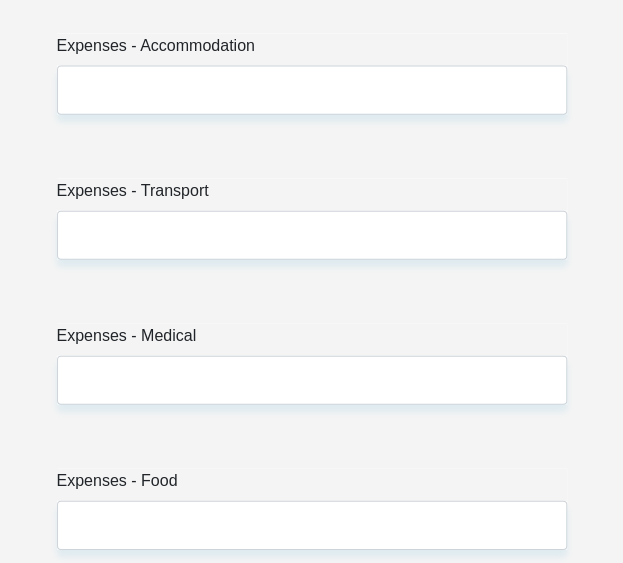 scroll, scrollTop: 4693, scrollLeft: 0, axis: vertical 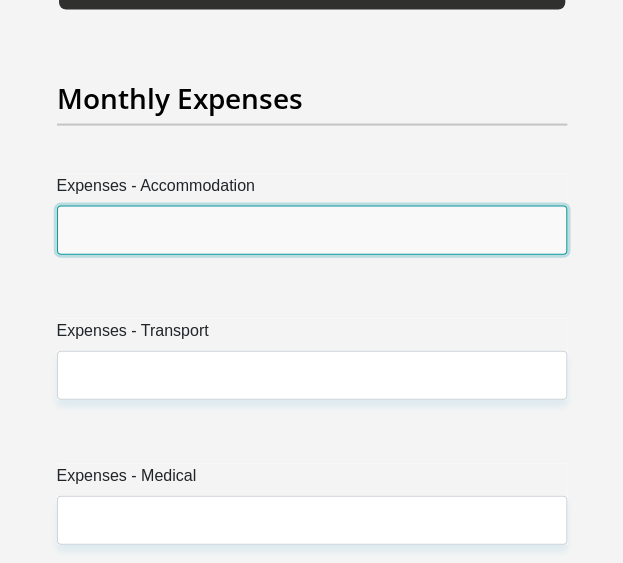 click on "Expenses - Accommodation" at bounding box center (312, 230) 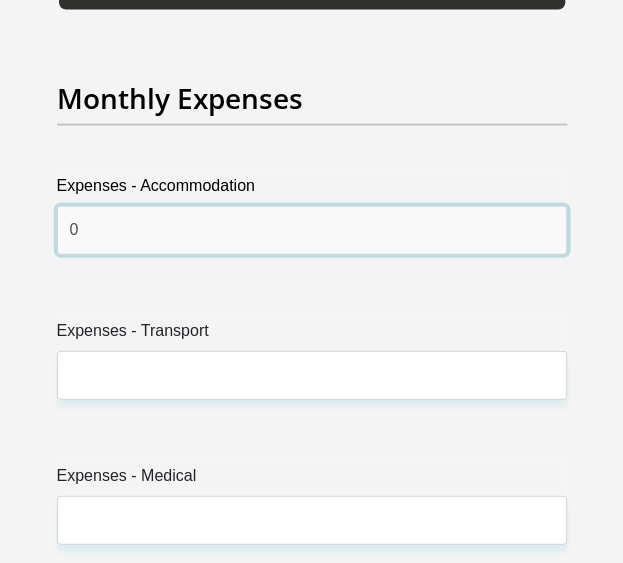 type on "0" 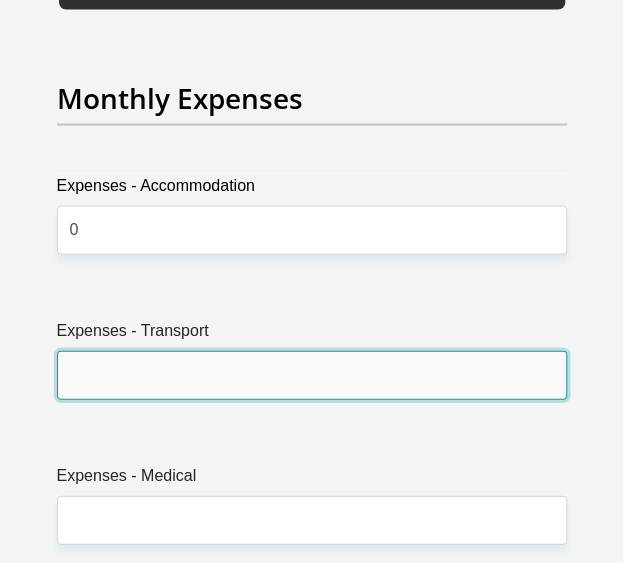 click on "Expenses - Transport" at bounding box center [312, 375] 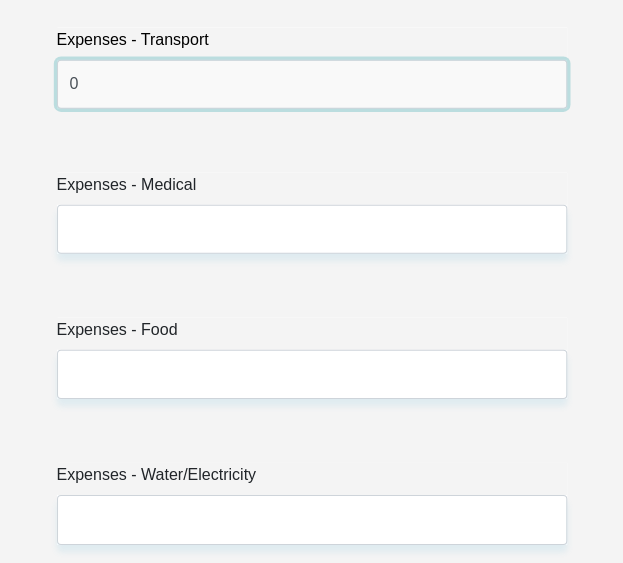 scroll, scrollTop: 4985, scrollLeft: 0, axis: vertical 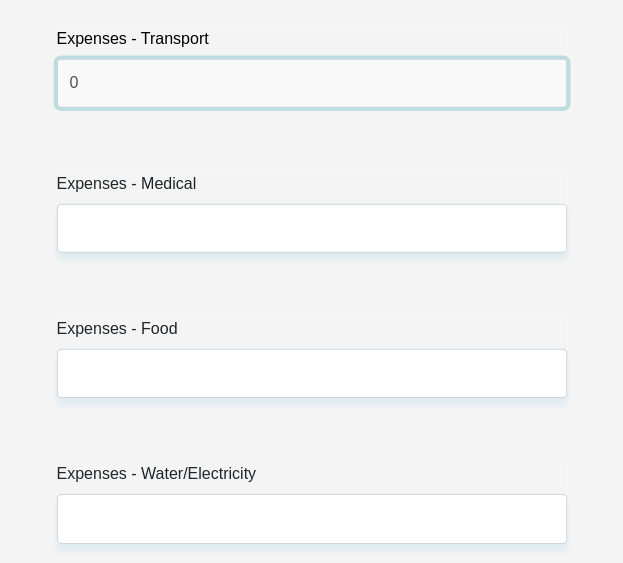 type on "0" 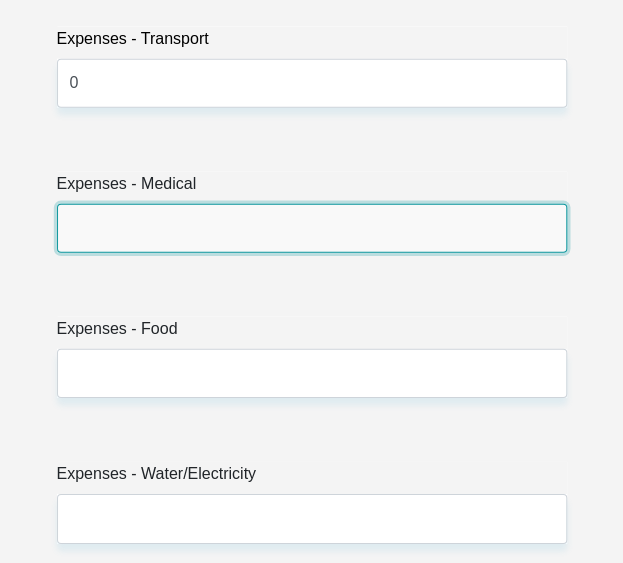 click on "Expenses - Medical" at bounding box center [312, 228] 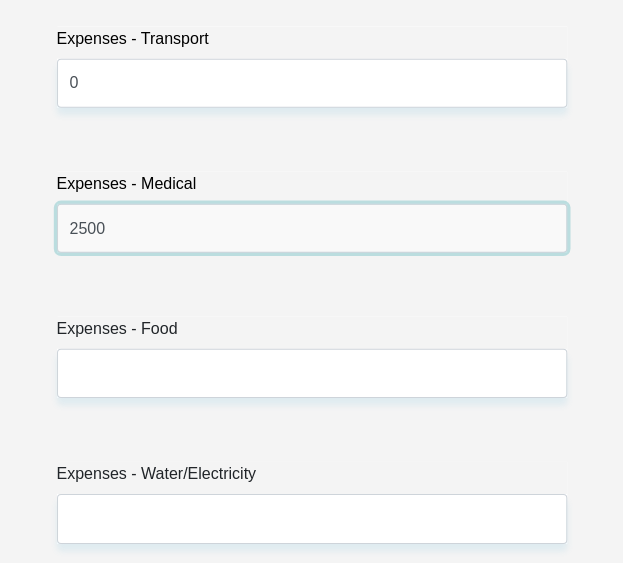type on "2500" 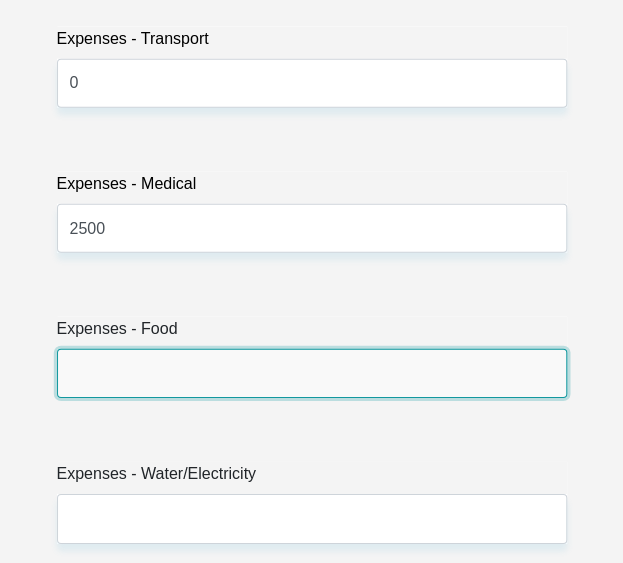 click on "Expenses - Food" at bounding box center [312, 373] 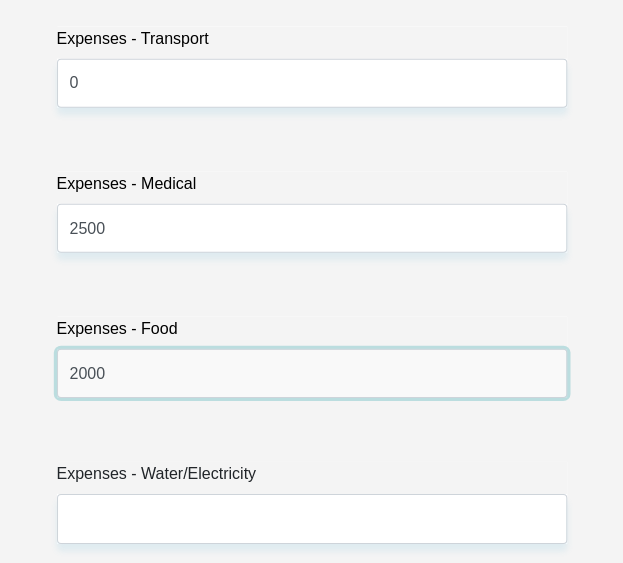 type on "2000" 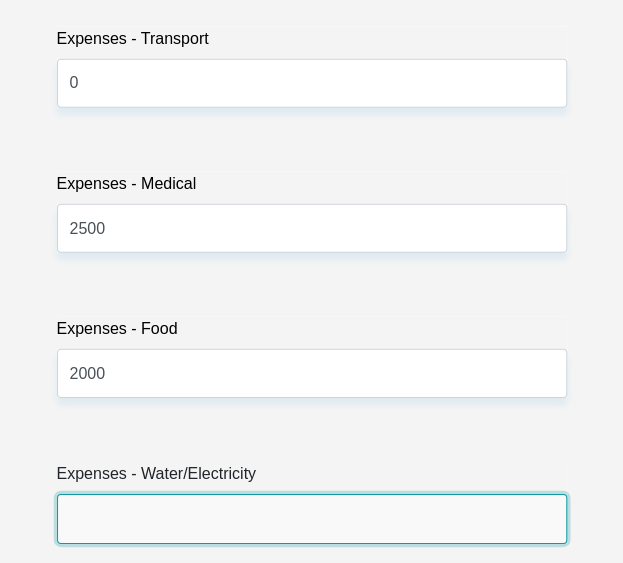 click on "Expenses - Water/Electricity" at bounding box center [312, 518] 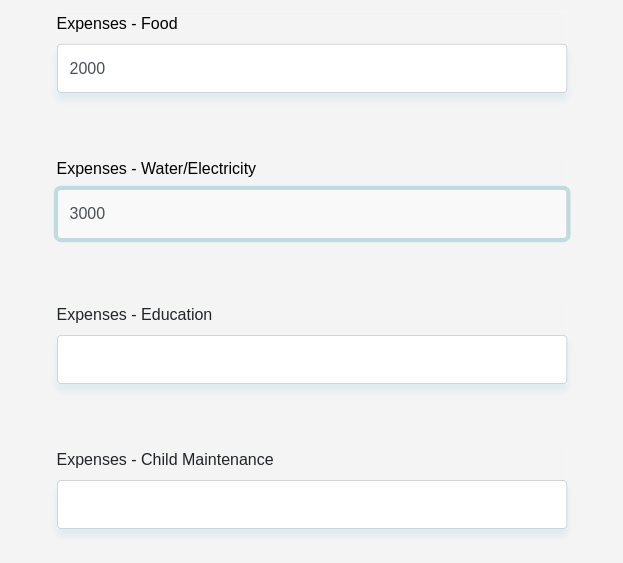 scroll, scrollTop: 5291, scrollLeft: 0, axis: vertical 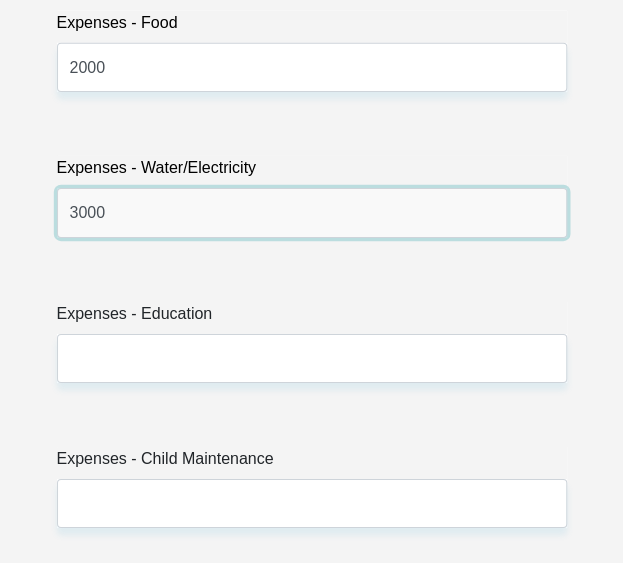 type on "3000" 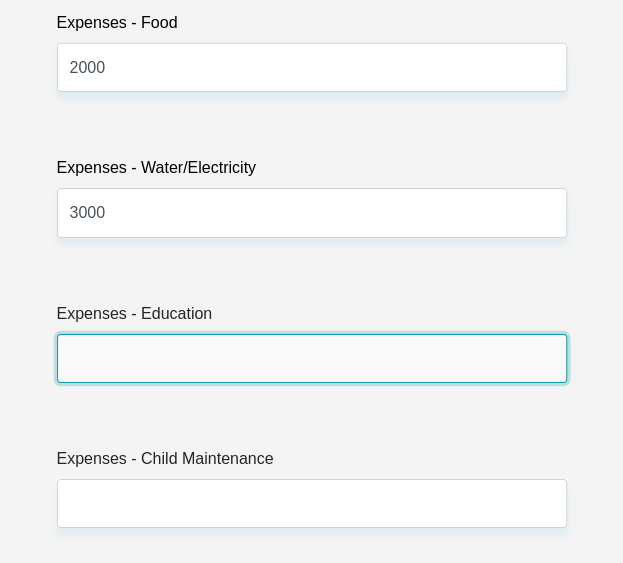click on "Expenses - Education" at bounding box center [312, 358] 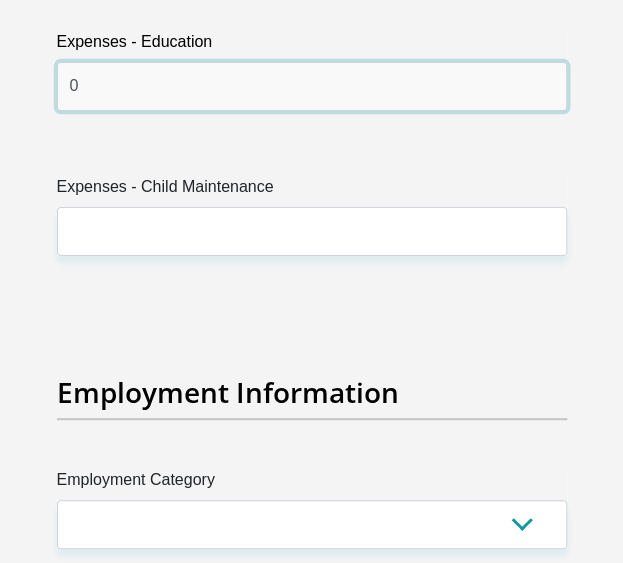 scroll, scrollTop: 5564, scrollLeft: 0, axis: vertical 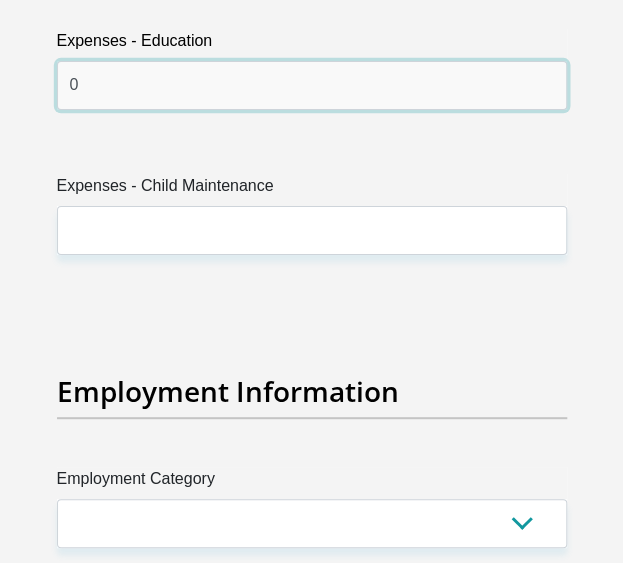 type on "0" 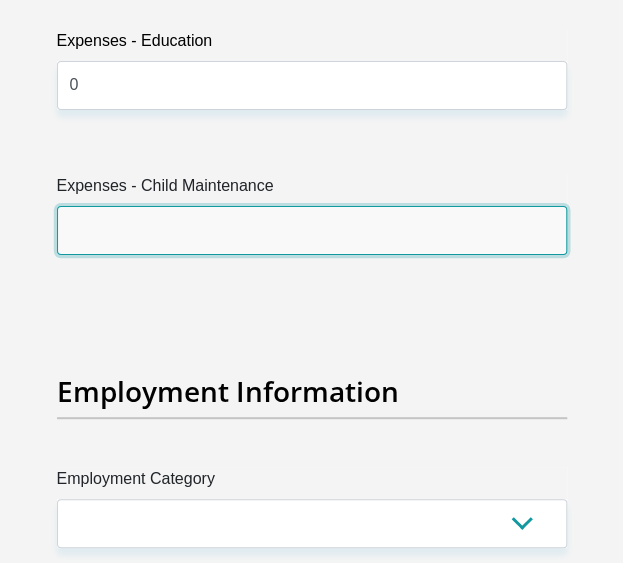 click on "Expenses - Child Maintenance" at bounding box center [312, 230] 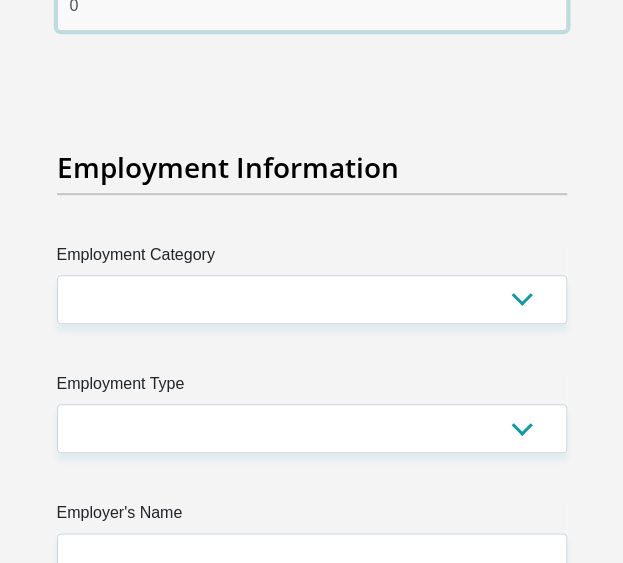 scroll, scrollTop: 5789, scrollLeft: 0, axis: vertical 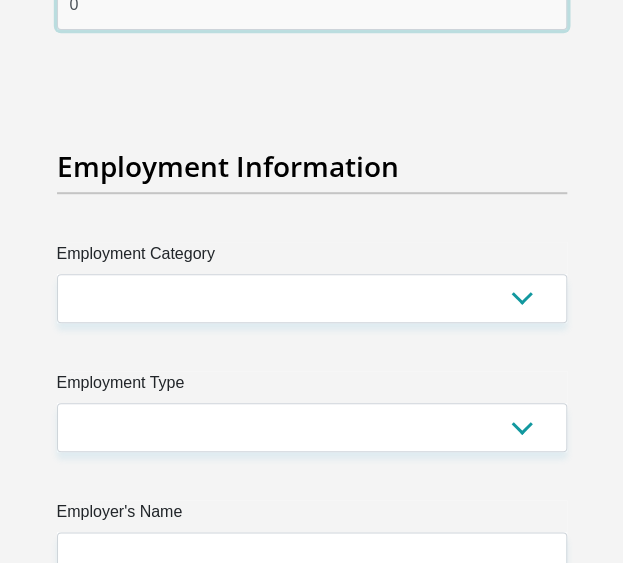 type on "0" 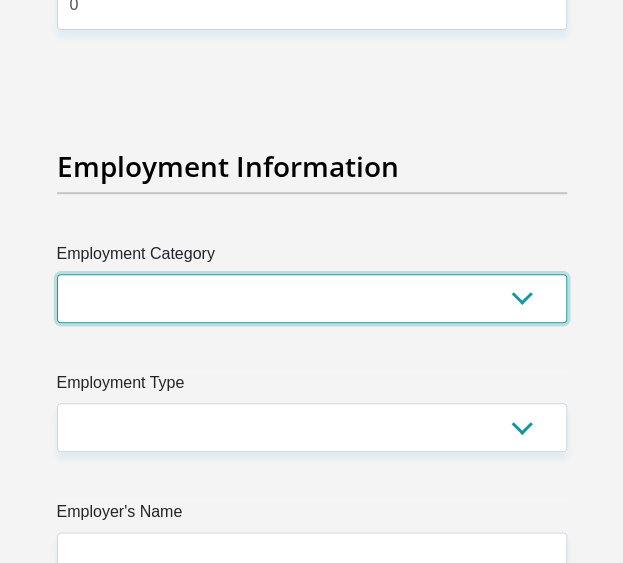 click on "AGRICULTURE
ALCOHOL & TOBACCO
CONSTRUCTION MATERIALS
METALLURGY
EQUIPMENT FOR RENEWABLE ENERGY
SPECIALIZED CONTRACTORS
CAR
GAMING (INCL. INTERNET
OTHER WHOLESALE
UNLICENSED PHARMACEUTICALS
CURRENCY EXCHANGE HOUSES
OTHER FINANCIAL INSTITUTIONS & INSURANCE
REAL ESTATE AGENTS
OIL & GAS
OTHER MATERIALS (E.G. IRON ORE)
PRECIOUS STONES & PRECIOUS METALS
POLITICAL ORGANIZATIONS
RELIGIOUS ORGANIZATIONS(NOT SECTS)
ACTI. HAVING BUSINESS DEAL WITH PUBLIC ADMINISTRATION
LAUNDROMATS" at bounding box center (312, 298) 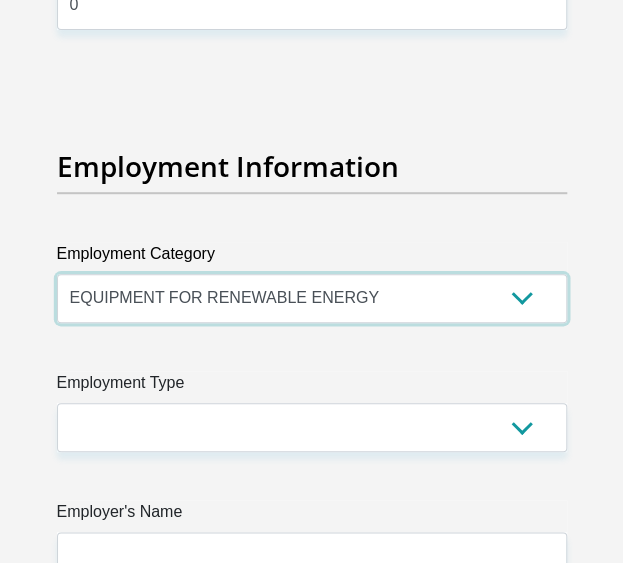 click on "AGRICULTURE
ALCOHOL & TOBACCO
CONSTRUCTION MATERIALS
METALLURGY
EQUIPMENT FOR RENEWABLE ENERGY
SPECIALIZED CONTRACTORS
CAR
GAMING (INCL. INTERNET
OTHER WHOLESALE
UNLICENSED PHARMACEUTICALS
CURRENCY EXCHANGE HOUSES
OTHER FINANCIAL INSTITUTIONS & INSURANCE
REAL ESTATE AGENTS
OIL & GAS
OTHER MATERIALS (E.G. IRON ORE)
PRECIOUS STONES & PRECIOUS METALS
POLITICAL ORGANIZATIONS
RELIGIOUS ORGANIZATIONS(NOT SECTS)
ACTI. HAVING BUSINESS DEAL WITH PUBLIC ADMINISTRATION
LAUNDROMATS" at bounding box center (312, 298) 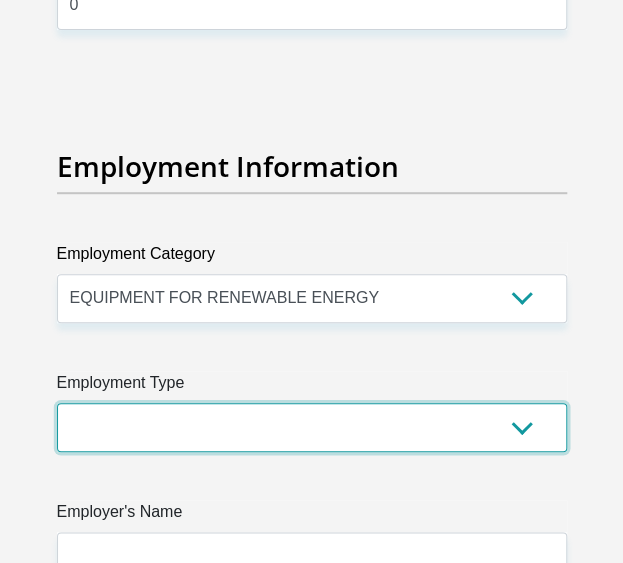 click on "College/Lecturer
Craft Seller
Creative
Driver
Executive
Farmer
Forces - Non Commissioned
Forces - Officer
Hawker
Housewife
Labourer
Licenced Professional
Manager
Miner
Non Licenced Professional
Office Staff/Clerk
Outside Worker
Pensioner
Permanent Teacher
Production/Manufacturing
Sales
Self-Employed
Semi-Professional Worker
Service Industry  Social Worker  Student" at bounding box center (312, 427) 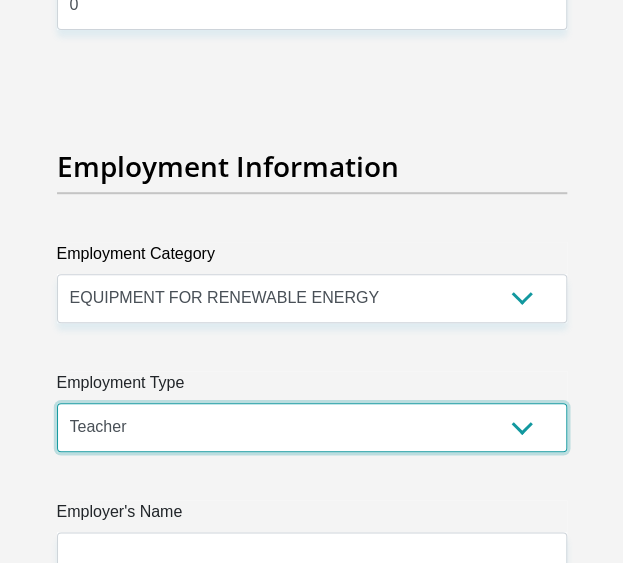 click on "College/Lecturer
Craft Seller
Creative
Driver
Executive
Farmer
Forces - Non Commissioned
Forces - Officer
Hawker
Housewife
Labourer
Licenced Professional
Manager
Miner
Non Licenced Professional
Office Staff/Clerk
Outside Worker
Pensioner
Permanent Teacher
Production/Manufacturing
Sales
Self-Employed
Semi-Professional Worker
Service Industry  Social Worker  Student" at bounding box center (312, 427) 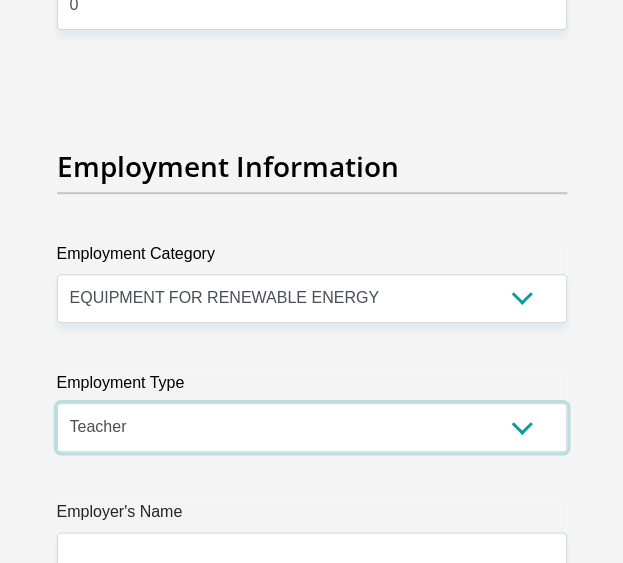 scroll, scrollTop: 5872, scrollLeft: 0, axis: vertical 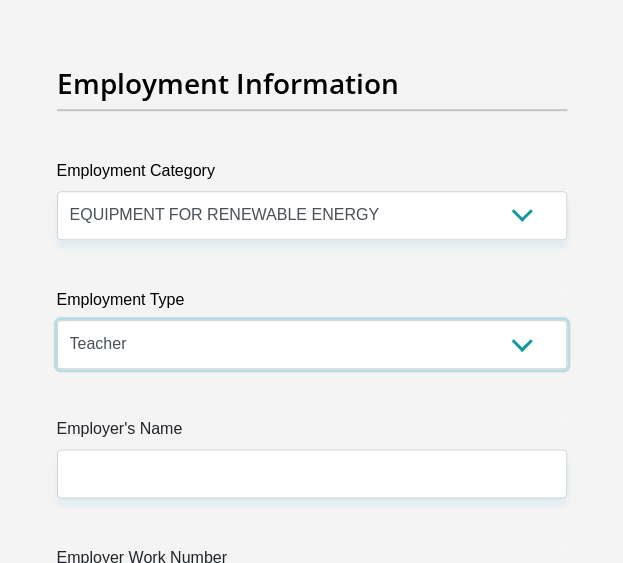 click on "College/Lecturer
Craft Seller
Creative
Driver
Executive
Farmer
Forces - Non Commissioned
Forces - Officer
Hawker
Housewife
Labourer
Licenced Professional
Manager
Miner
Non Licenced Professional
Office Staff/Clerk
Outside Worker
Pensioner
Permanent Teacher
Production/Manufacturing
Sales
Self-Employed
Semi-Professional Worker
Service Industry  Social Worker  Student" at bounding box center [312, 344] 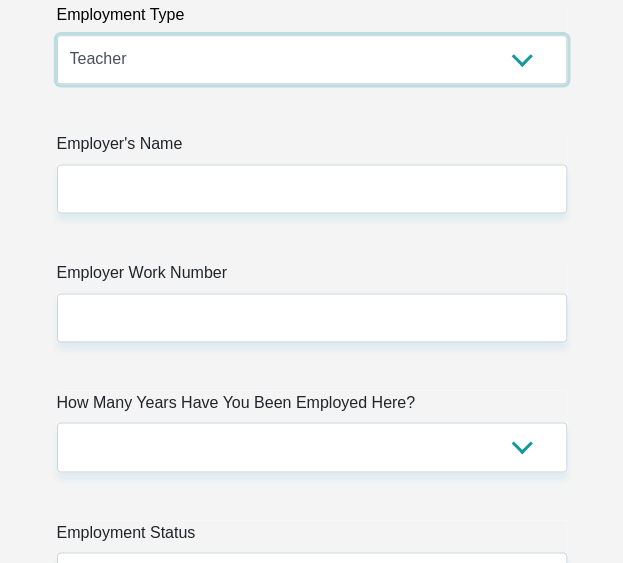 scroll, scrollTop: 6158, scrollLeft: 0, axis: vertical 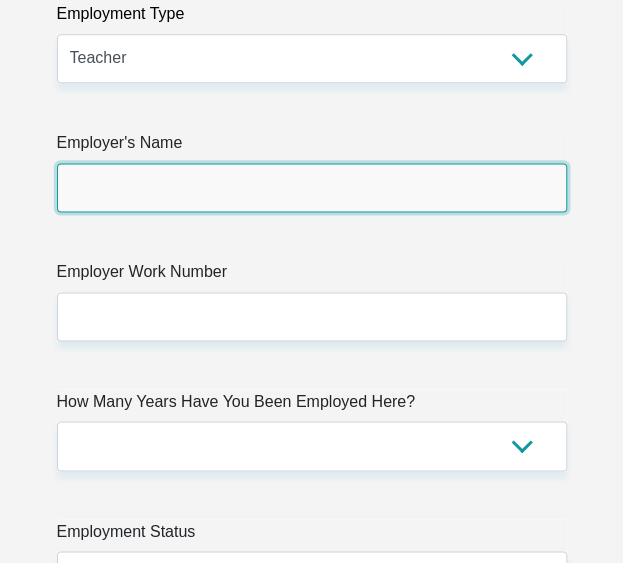 click on "Employer's Name" at bounding box center (312, 187) 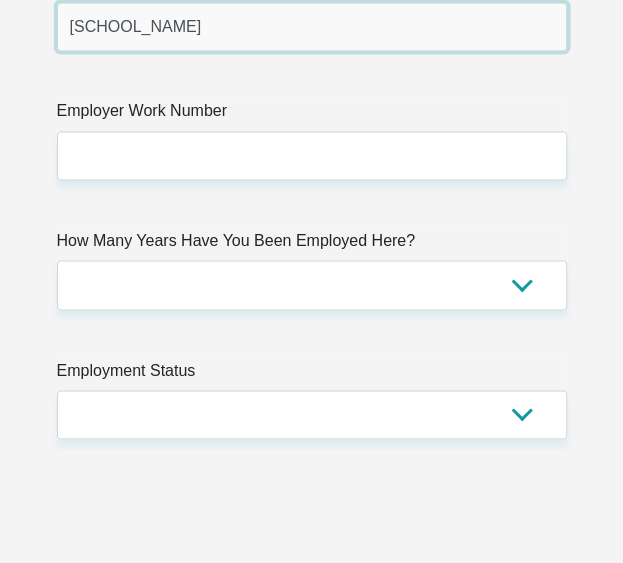 scroll, scrollTop: 6321, scrollLeft: 0, axis: vertical 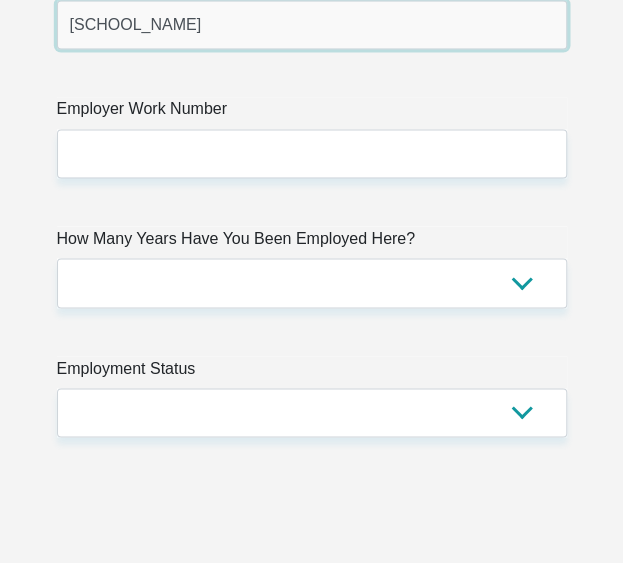 type on "KhangelaPrimarySchool" 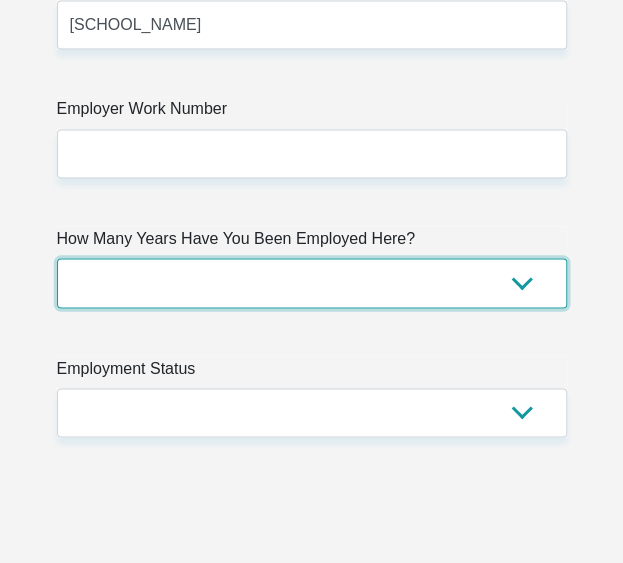 click on "less than 1 year
1-3 years
3-5 years
5+ years" at bounding box center [312, 282] 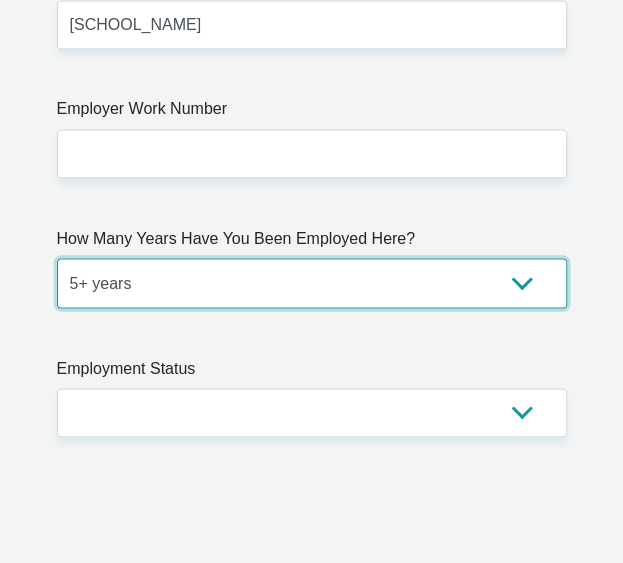 click on "less than 1 year
1-3 years
3-5 years
5+ years" at bounding box center [312, 282] 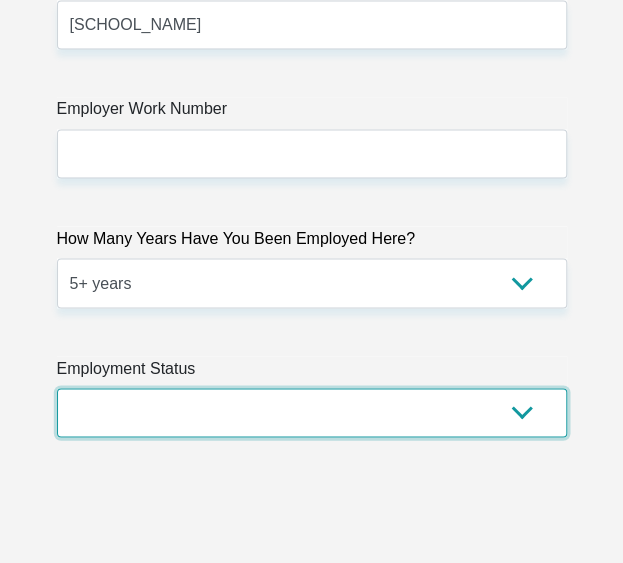 click on "Permanent/Full-time
Part-time/Casual
Contract Worker
Self-Employed
Housewife
Retired
Student
Medically Boarded
Disability
Unemployed" at bounding box center [312, 412] 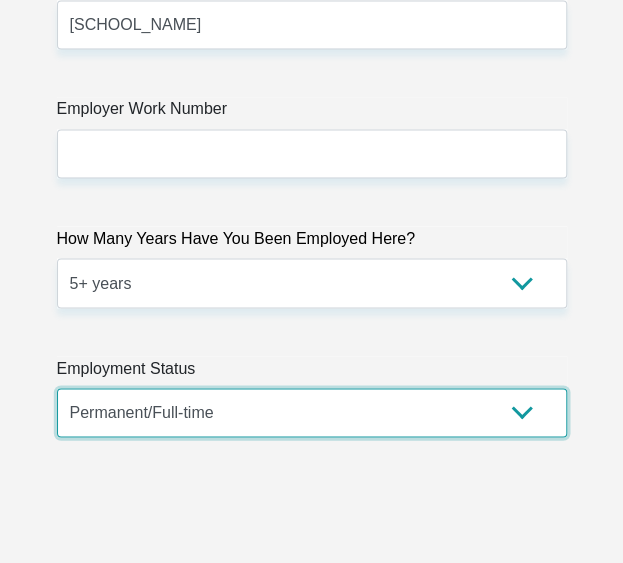 click on "Permanent/Full-time
Part-time/Casual
Contract Worker
Self-Employed
Housewife
Retired
Student
Medically Boarded
Disability
Unemployed" at bounding box center (312, 412) 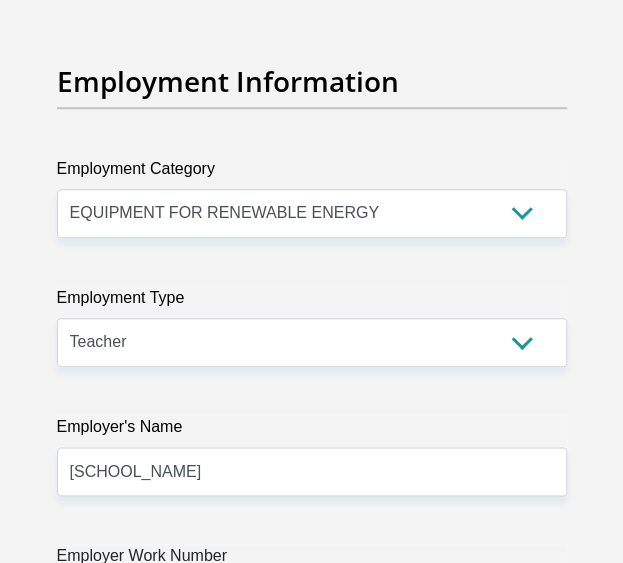 scroll, scrollTop: 5873, scrollLeft: 0, axis: vertical 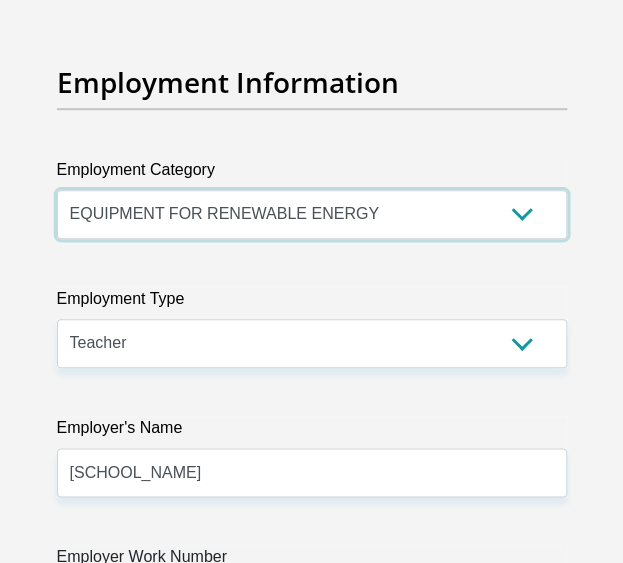 click on "AGRICULTURE
ALCOHOL & TOBACCO
CONSTRUCTION MATERIALS
METALLURGY
EQUIPMENT FOR RENEWABLE ENERGY
SPECIALIZED CONTRACTORS
CAR
GAMING (INCL. INTERNET
OTHER WHOLESALE
UNLICENSED PHARMACEUTICALS
CURRENCY EXCHANGE HOUSES
OTHER FINANCIAL INSTITUTIONS & INSURANCE
REAL ESTATE AGENTS
OIL & GAS
OTHER MATERIALS (E.G. IRON ORE)
PRECIOUS STONES & PRECIOUS METALS
POLITICAL ORGANIZATIONS
RELIGIOUS ORGANIZATIONS(NOT SECTS)
ACTI. HAVING BUSINESS DEAL WITH PUBLIC ADMINISTRATION
LAUNDROMATS" at bounding box center (312, 214) 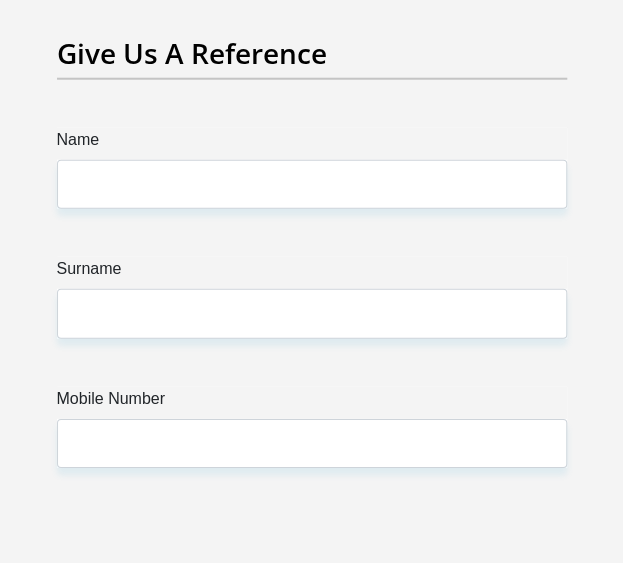scroll, scrollTop: 6839, scrollLeft: 0, axis: vertical 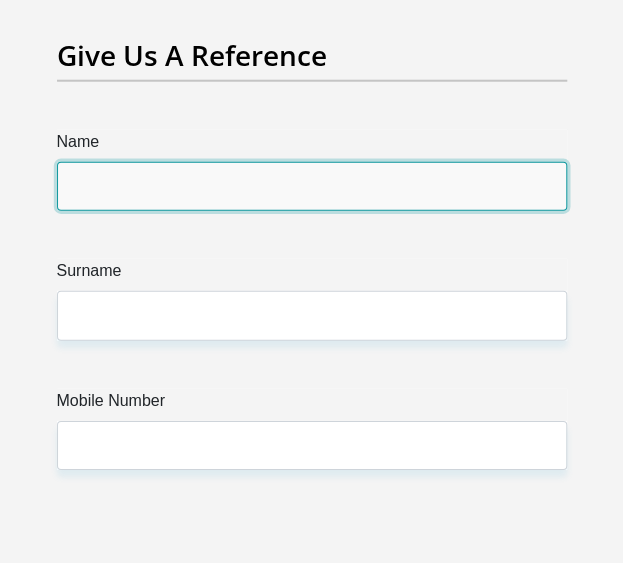 click on "Name" at bounding box center [312, 186] 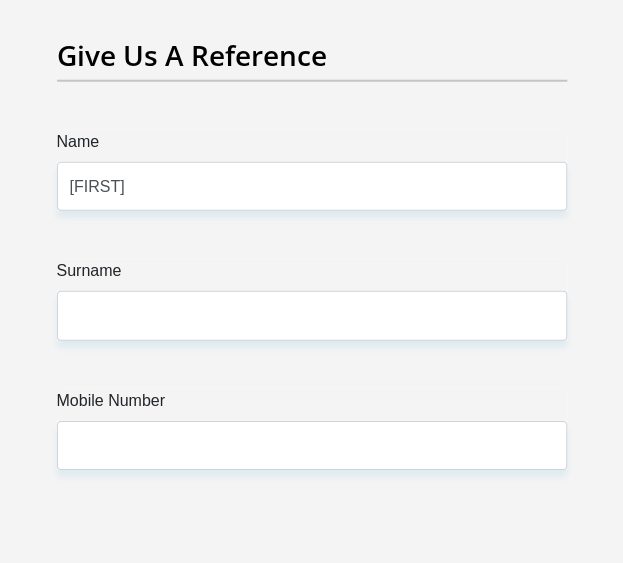 type on "0787787331" 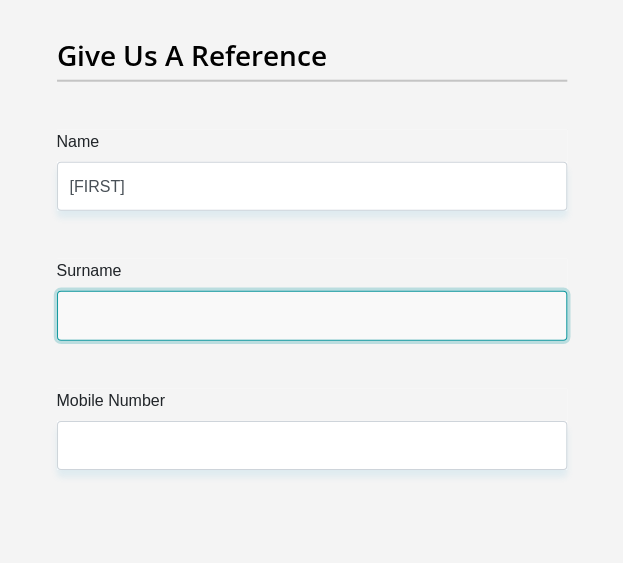 type on "Maseko" 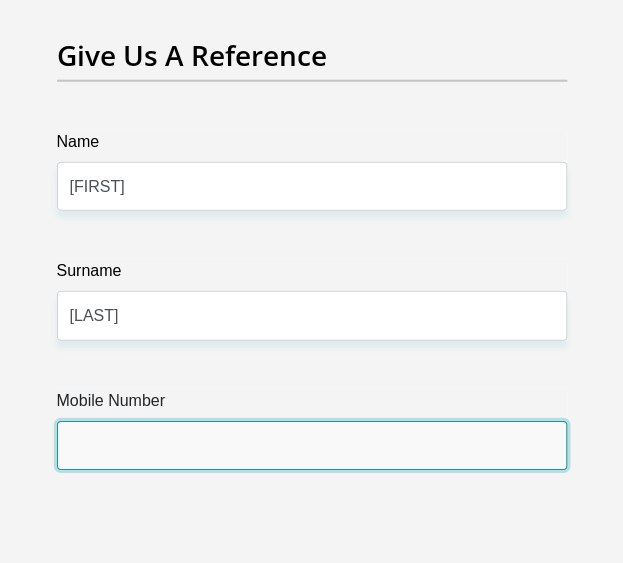 click on "Mobile Number" at bounding box center (312, 445) 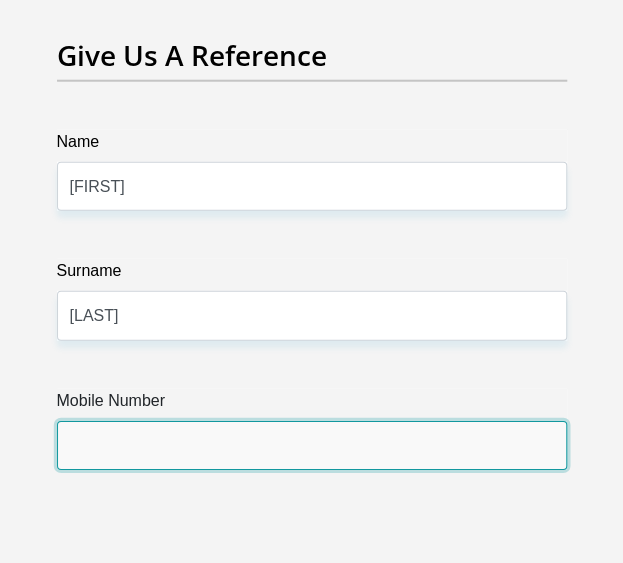 type on "0787787331" 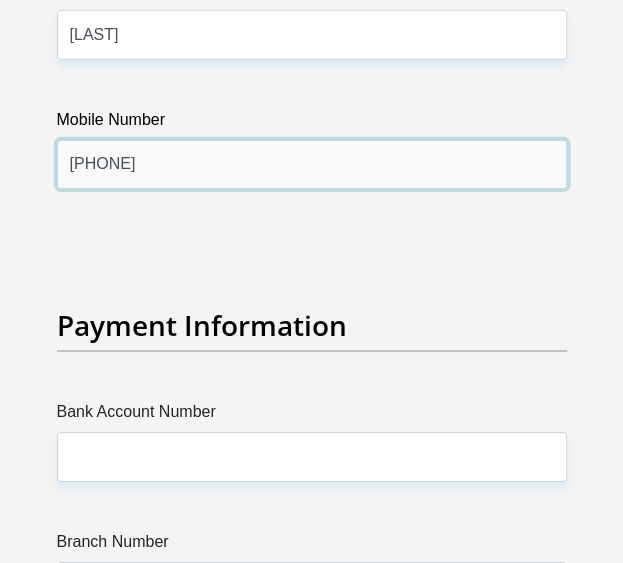 scroll, scrollTop: 7150, scrollLeft: 0, axis: vertical 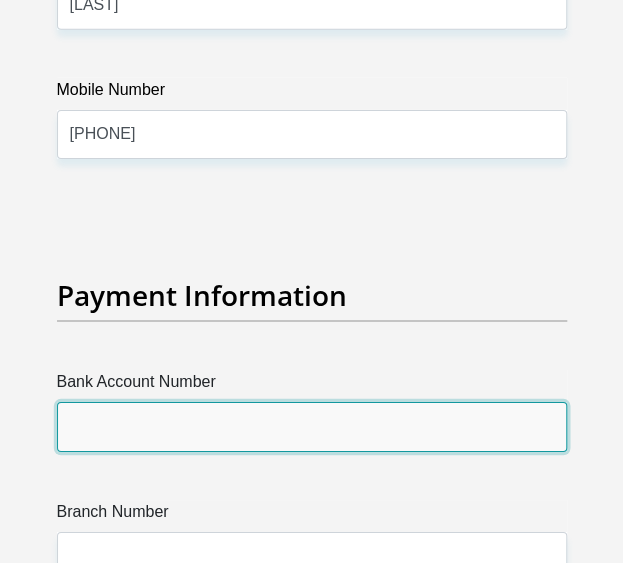click on "Bank Account Number" at bounding box center [312, 426] 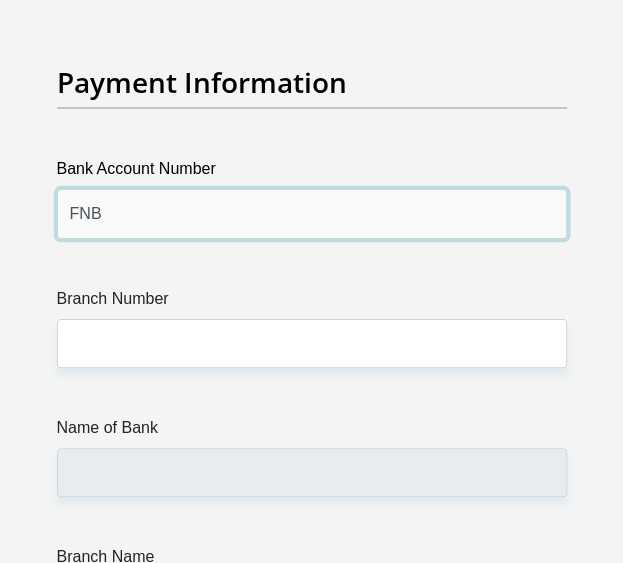 scroll, scrollTop: 7364, scrollLeft: 0, axis: vertical 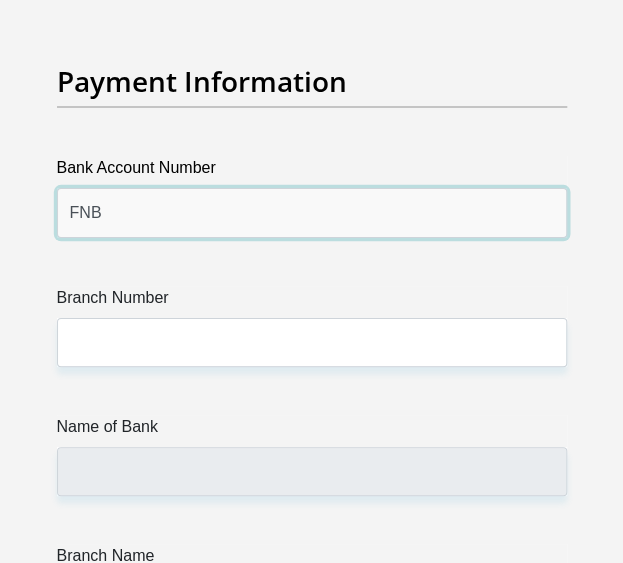 type on "FNB" 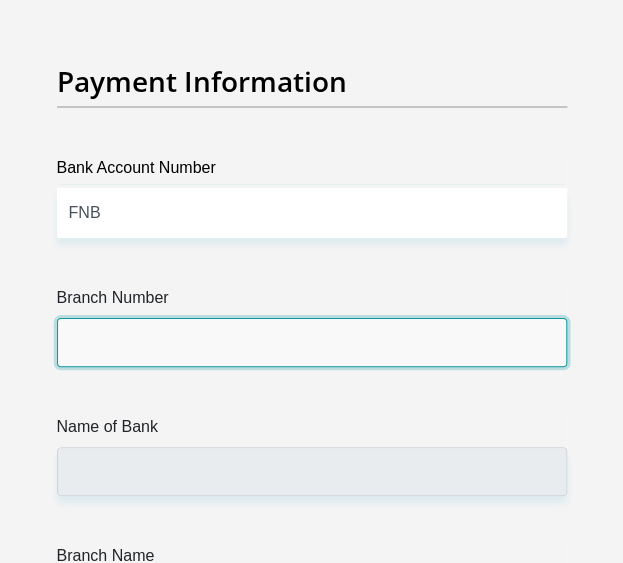 click on "Branch Number" at bounding box center (312, 342) 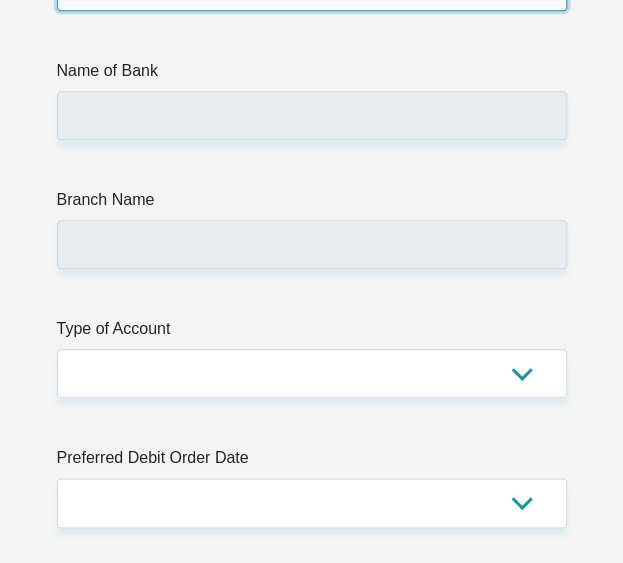 scroll, scrollTop: 7721, scrollLeft: 0, axis: vertical 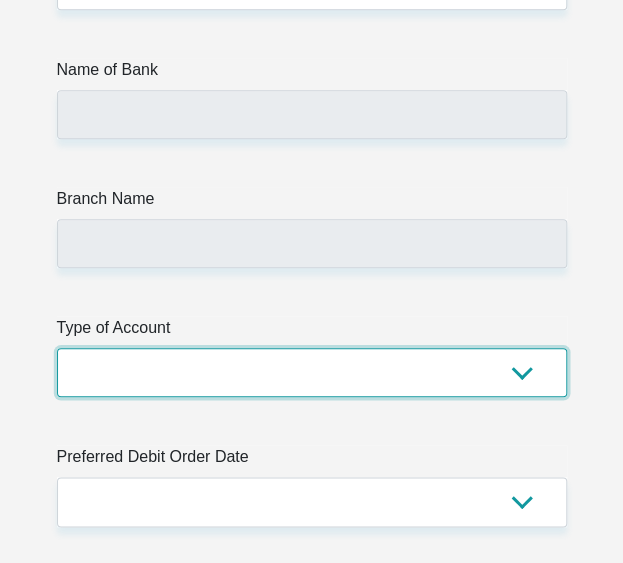 click on "Cheque
Savings" at bounding box center [312, 372] 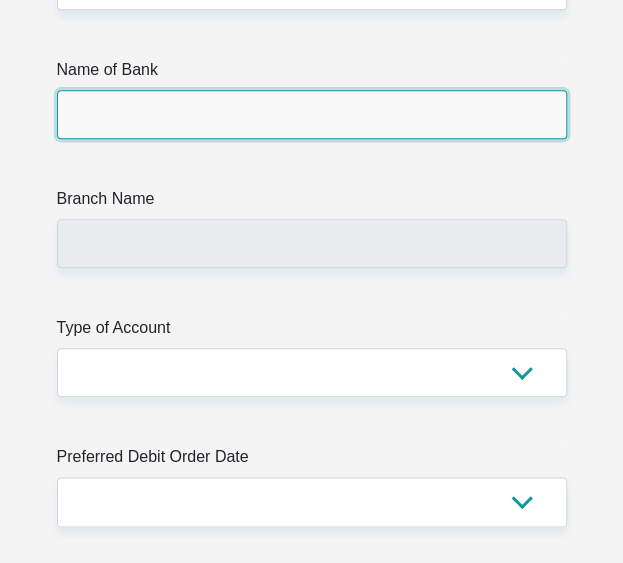 click on "Name of Bank" at bounding box center [312, 114] 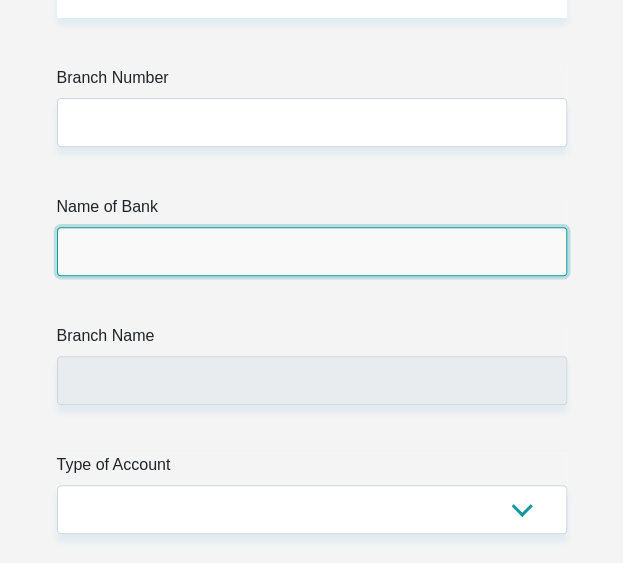 scroll, scrollTop: 7581, scrollLeft: 0, axis: vertical 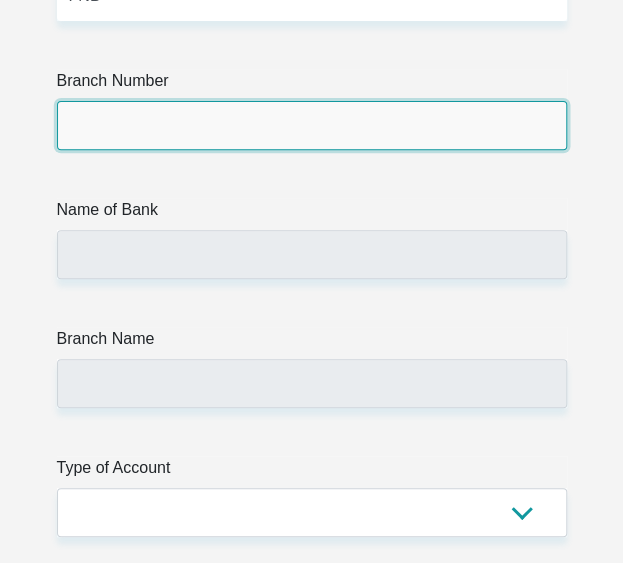 click on "Branch Number" at bounding box center [312, 125] 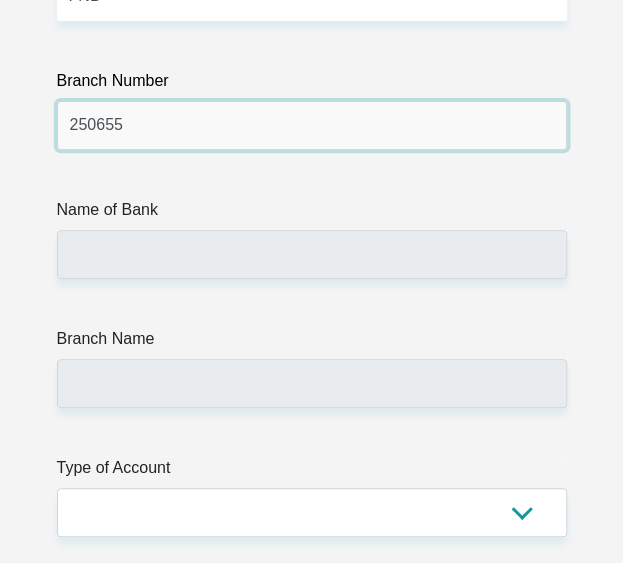 type on "250655" 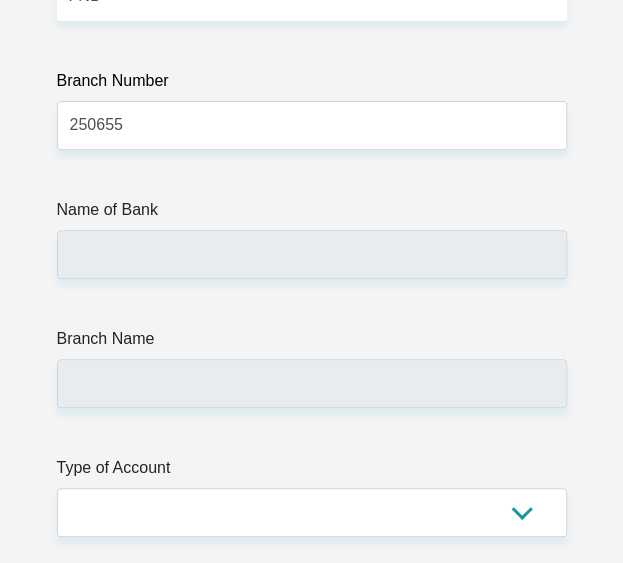 type on "FIRSTRAND BANK" 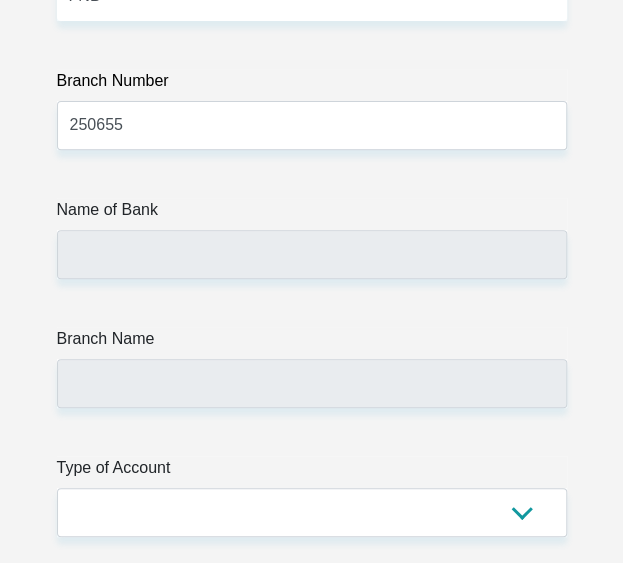 type on "BRANCH 560" 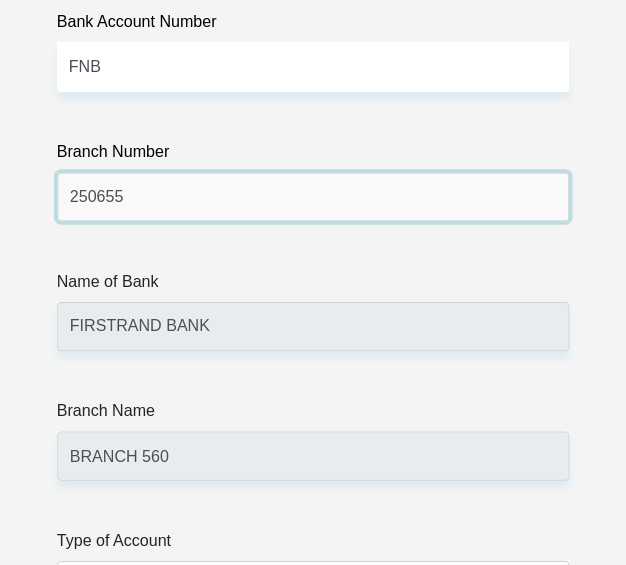 scroll, scrollTop: 7509, scrollLeft: 0, axis: vertical 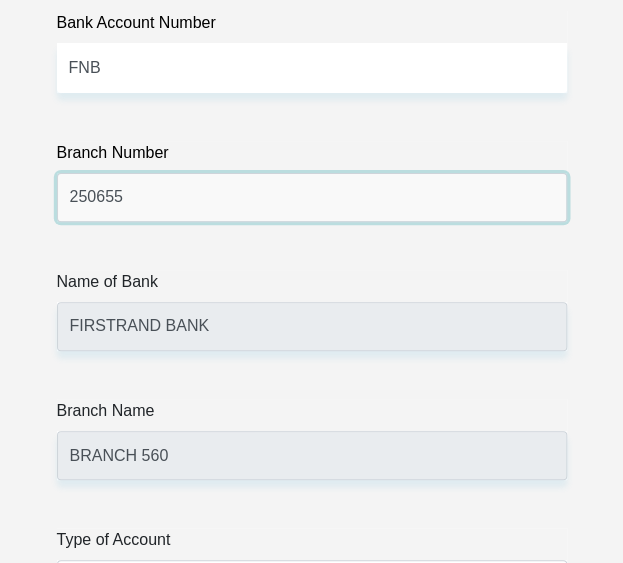 click on "250655" at bounding box center (312, 197) 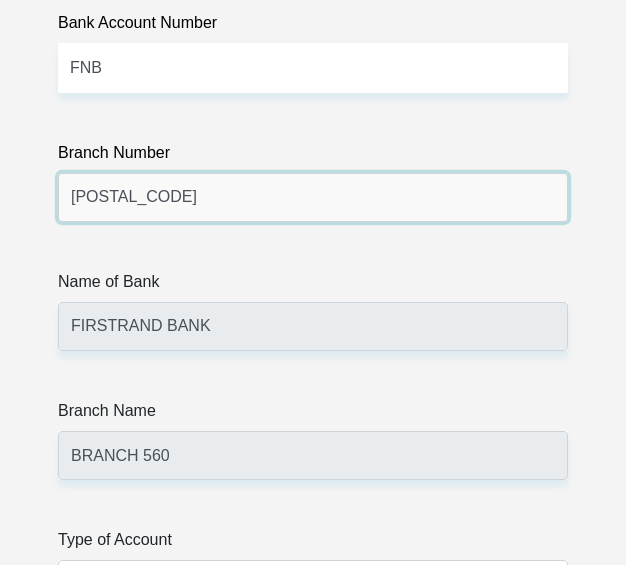 click on "253655" at bounding box center [313, 197] 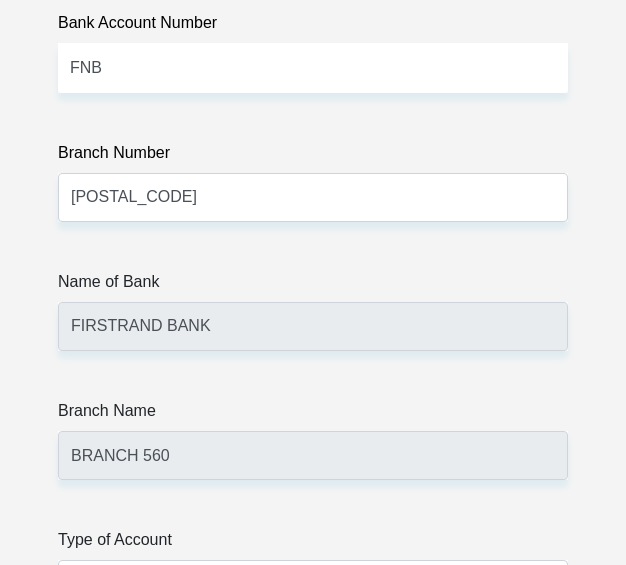 type on "SPRINGS MALL" 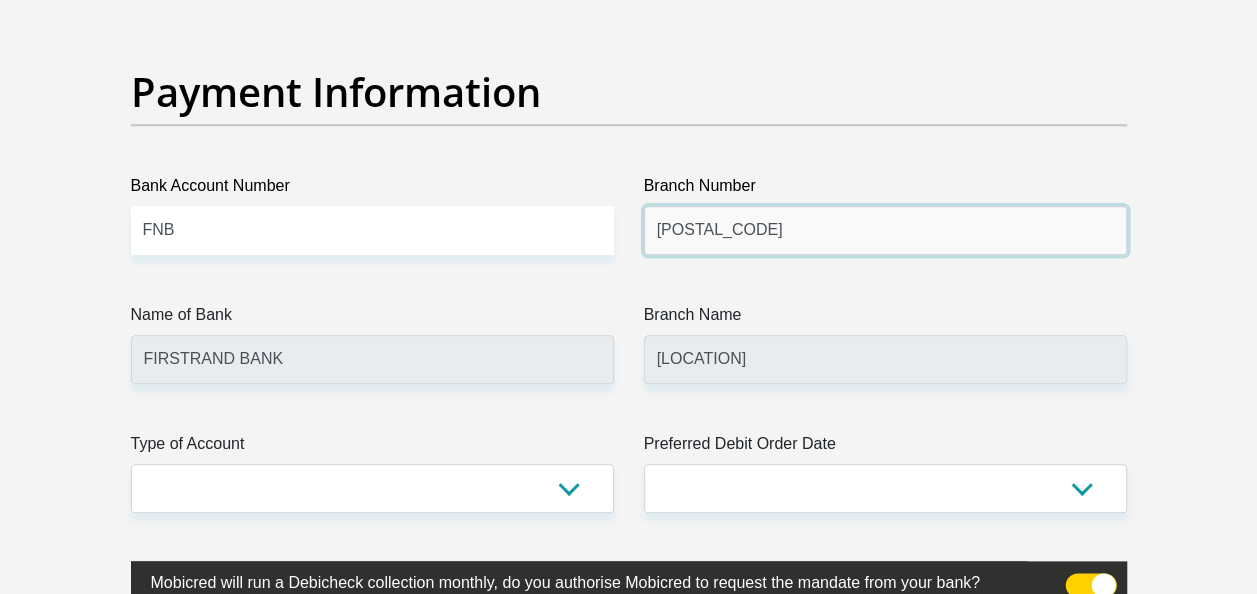 scroll, scrollTop: 4656, scrollLeft: 0, axis: vertical 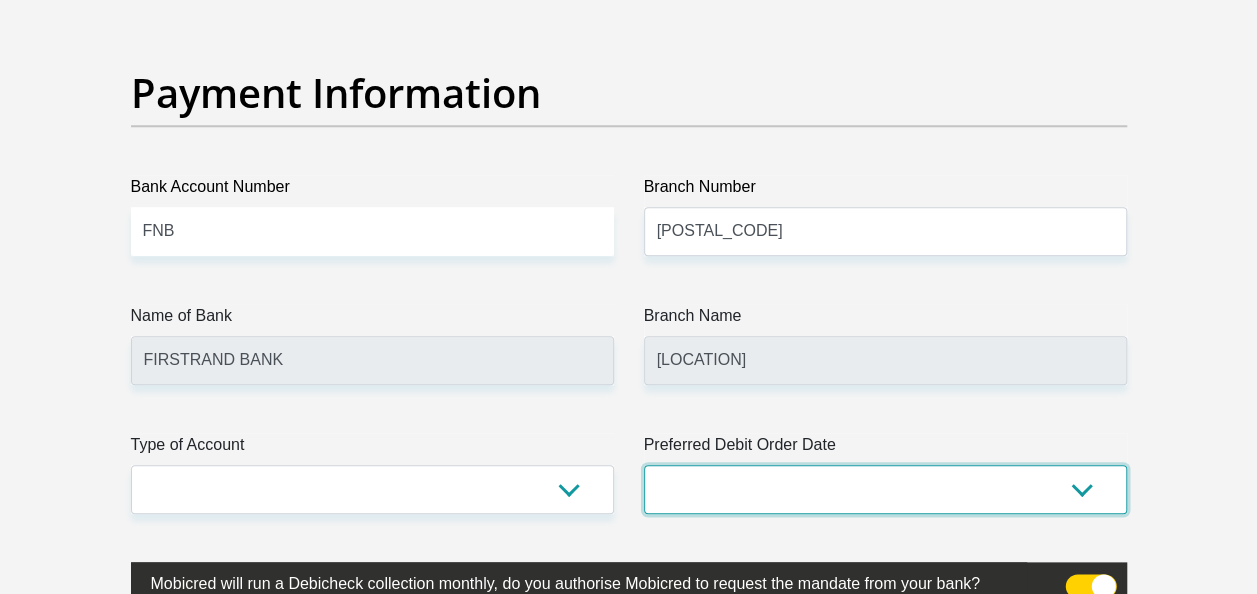 click on "1st
2nd
3rd
4th
5th
7th
18th
19th
20th
21st
22nd
23rd
24th
25th
26th
27th
28th
29th
30th" at bounding box center [885, 489] 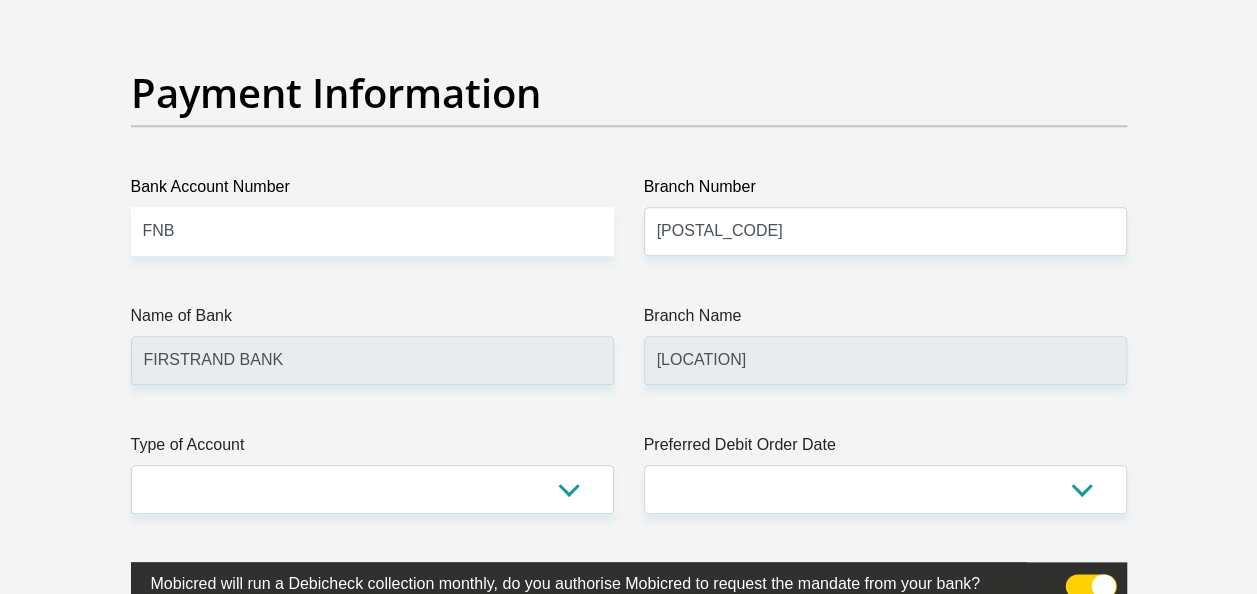 click on "Title
Mr
Ms
Mrs
Dr
Other
First Name
Refilwe
Surname
Maseko
ID Number
7109120452083
Please input valid ID number
Race
Black
Coloured
Indian
White
Other
Contact Number
0731600373
Please input valid contact number
Nationality
South Africa
Afghanistan
Aland Islands  Albania  Algeria" at bounding box center (629, -1015) 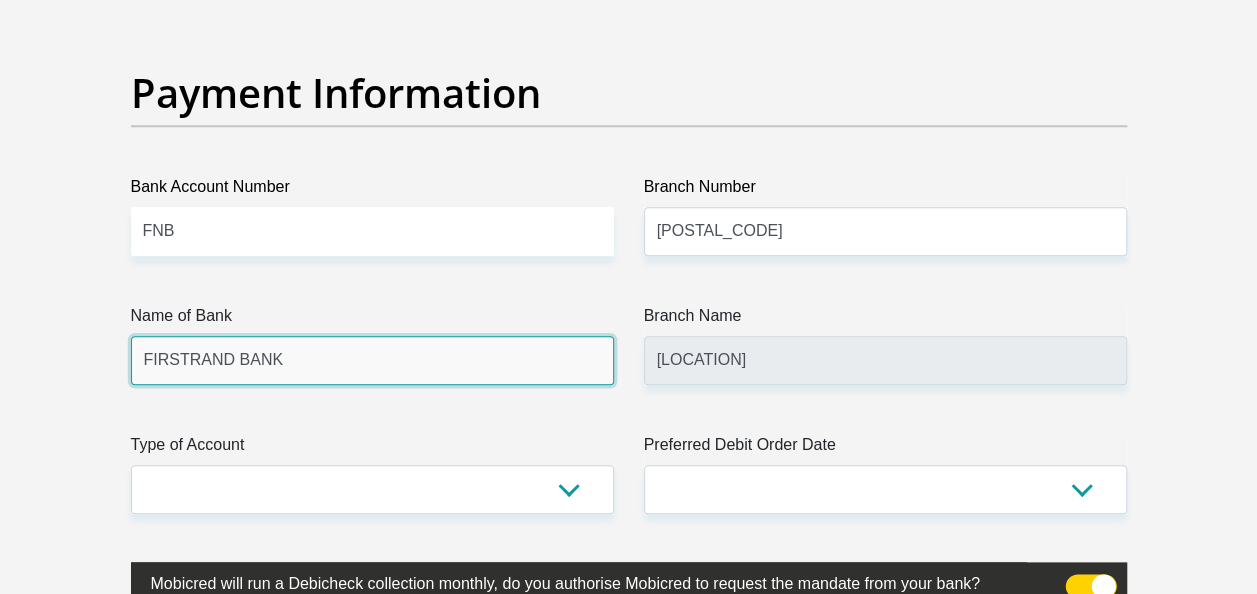 click on "FIRSTRAND BANK" at bounding box center [372, 360] 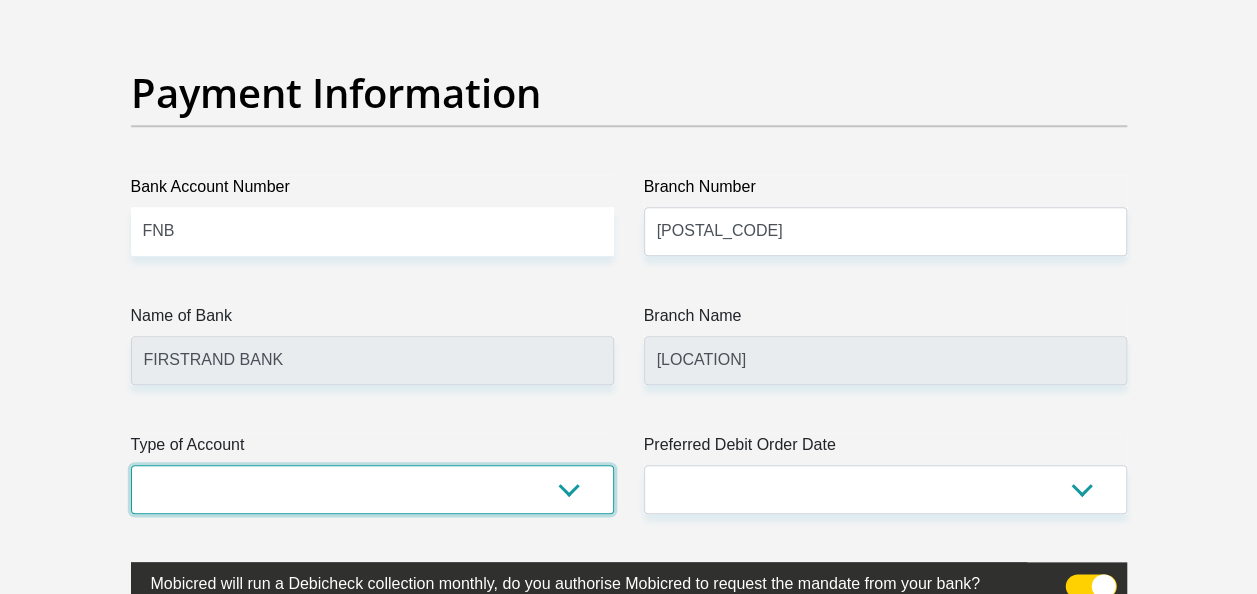 click on "Cheque
Savings" at bounding box center (372, 489) 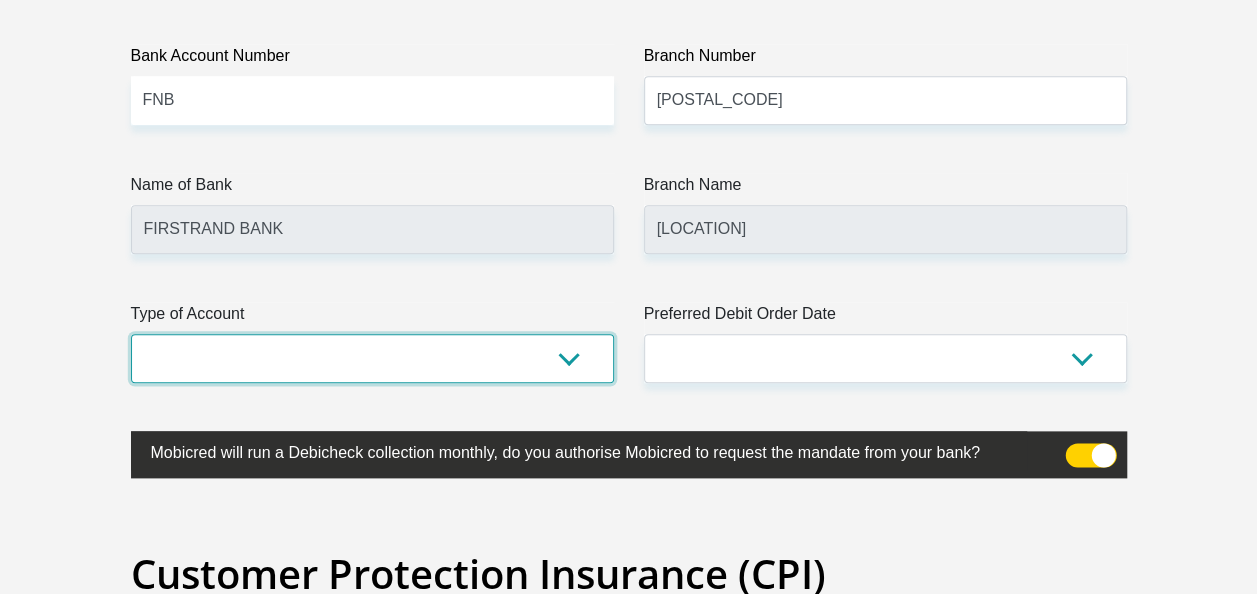 scroll, scrollTop: 4788, scrollLeft: 0, axis: vertical 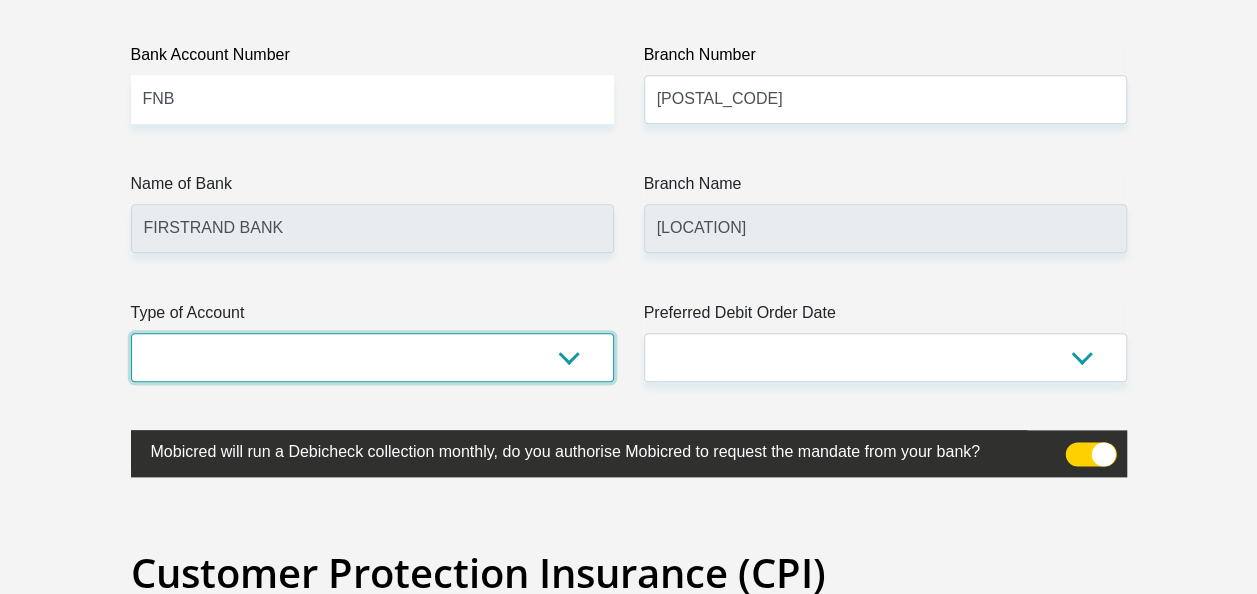 click on "Cheque
Savings" at bounding box center [372, 357] 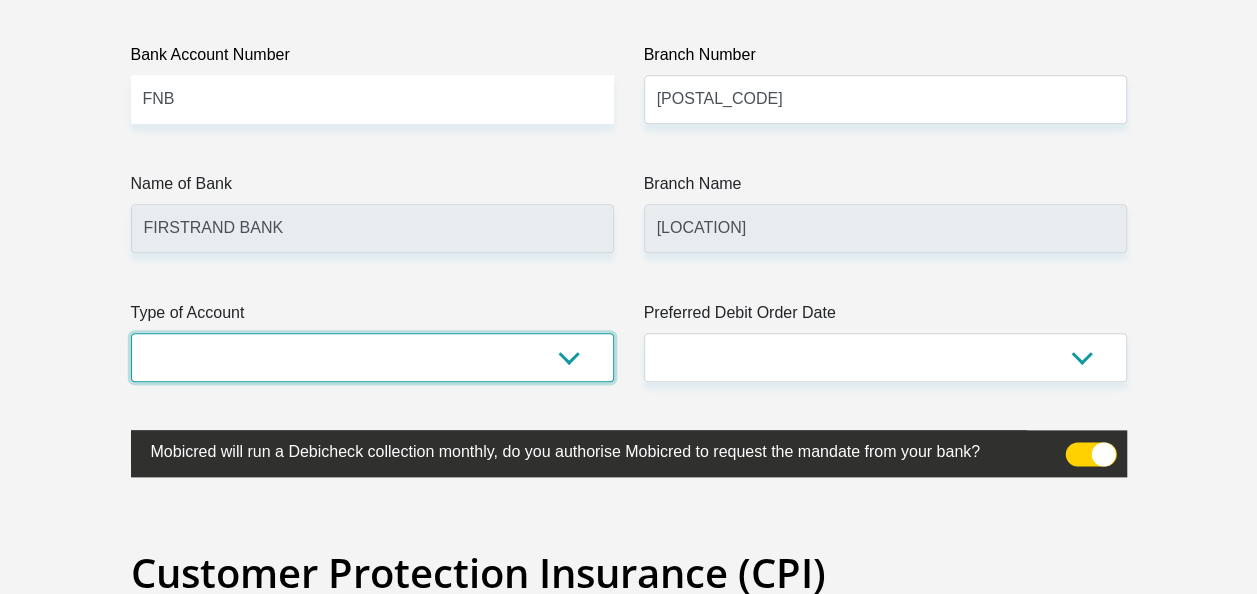 select on "CUR" 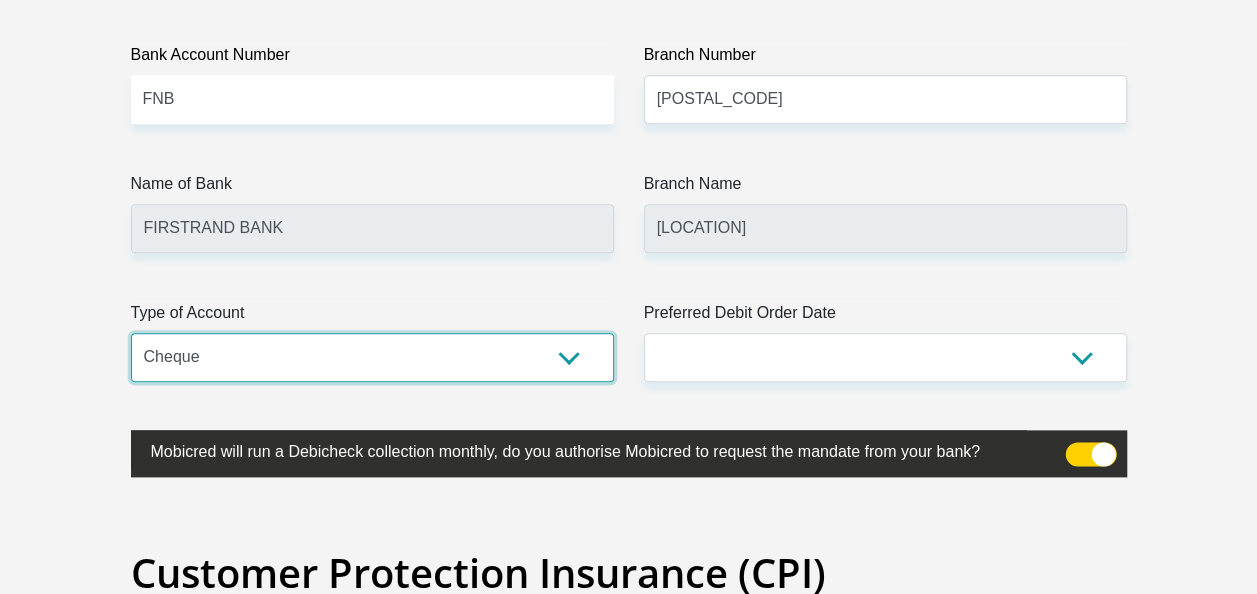 click on "Cheque
Savings" at bounding box center [372, 357] 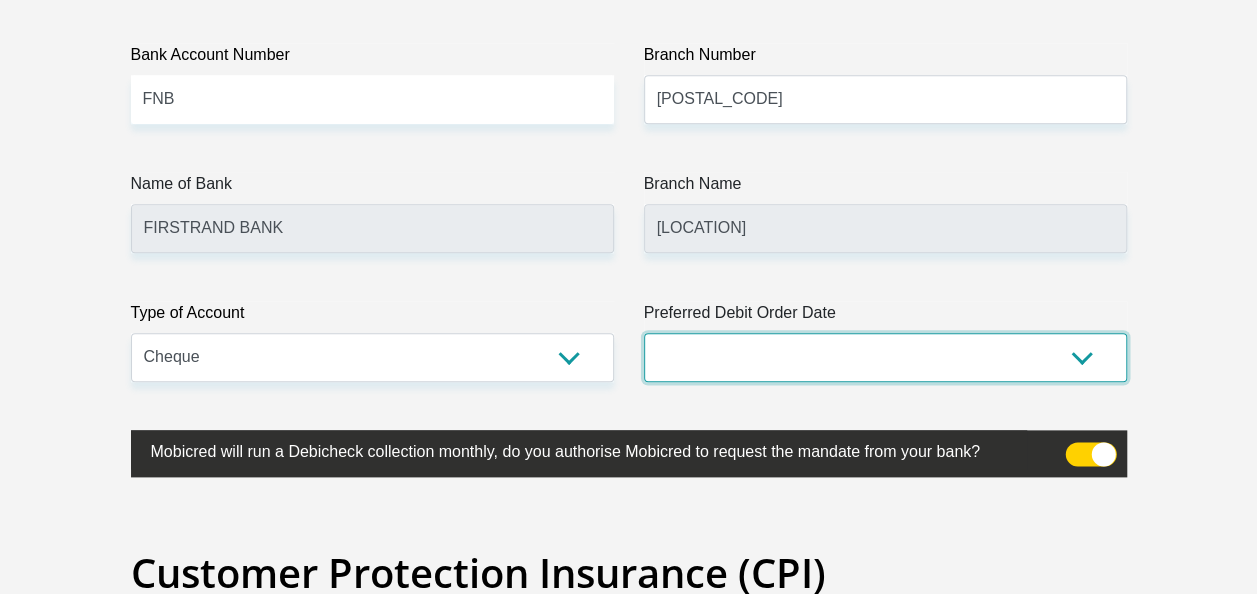 click on "1st
2nd
3rd
4th
5th
7th
18th
19th
20th
21st
22nd
23rd
24th
25th
26th
27th
28th
29th
30th" at bounding box center [885, 357] 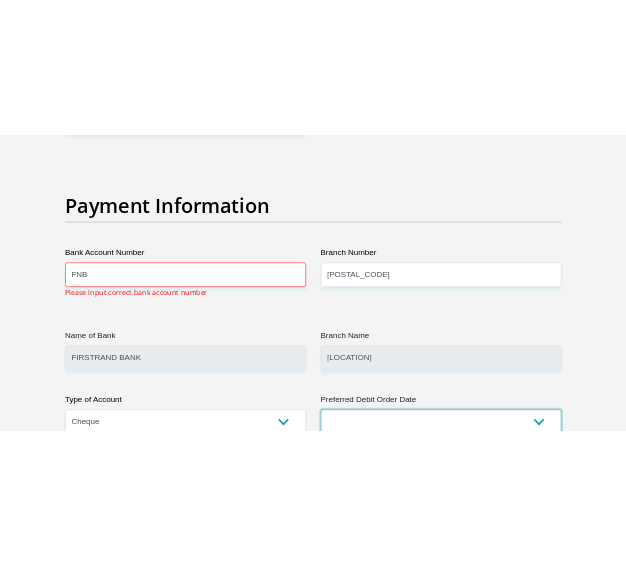 scroll, scrollTop: 4606, scrollLeft: 0, axis: vertical 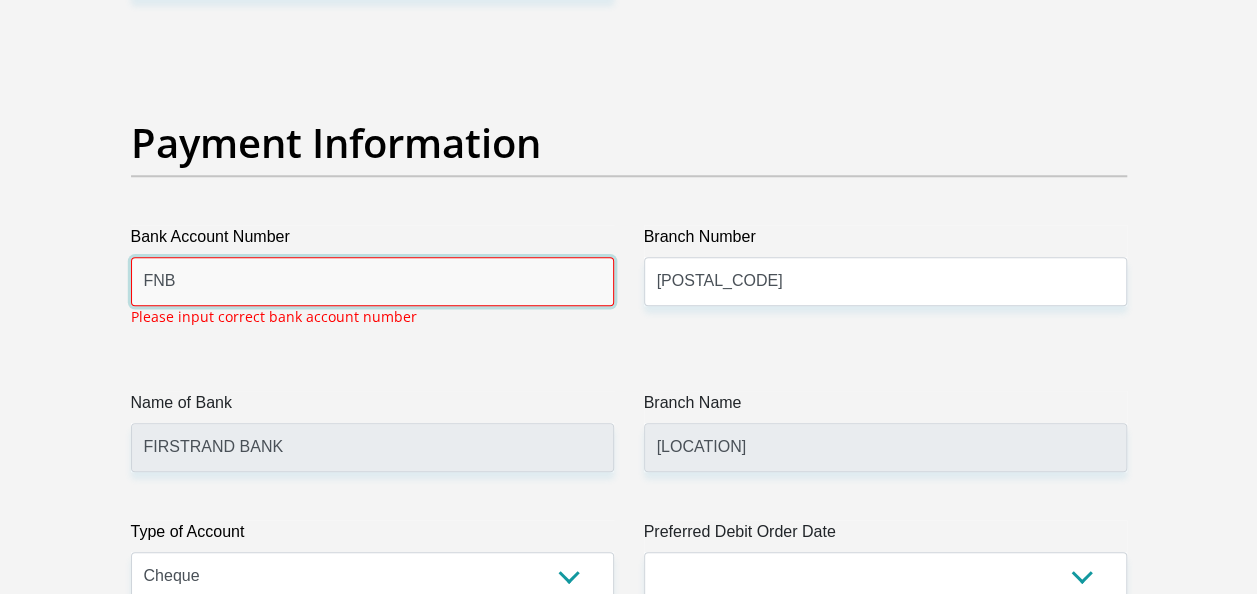 click on "FNB" at bounding box center [372, 281] 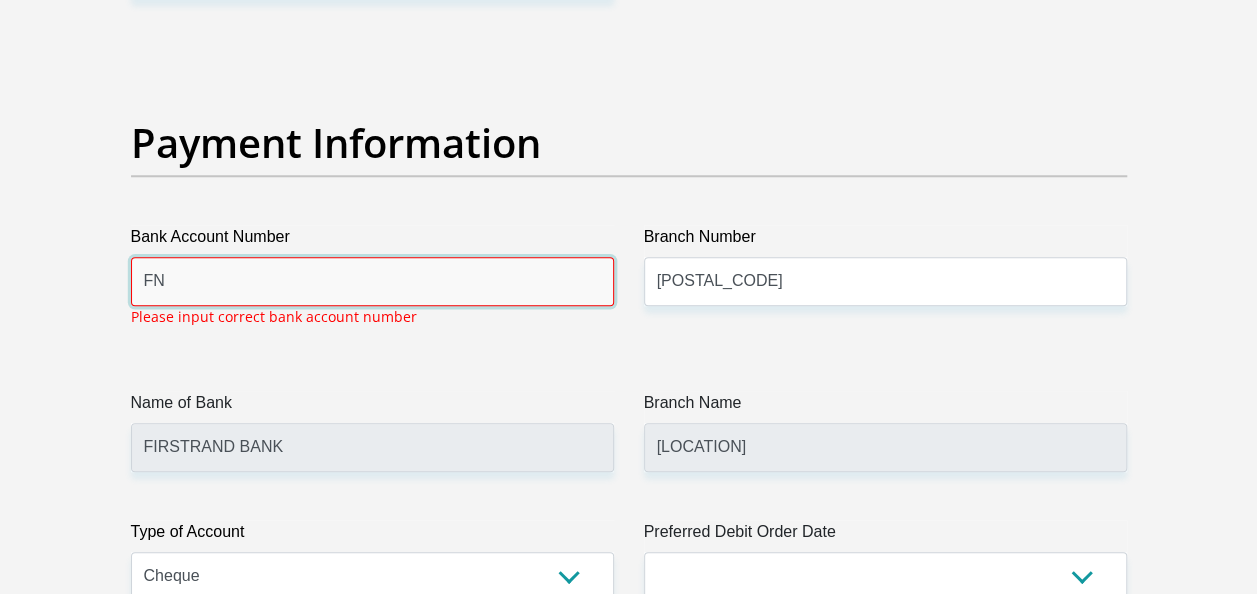 type on "F" 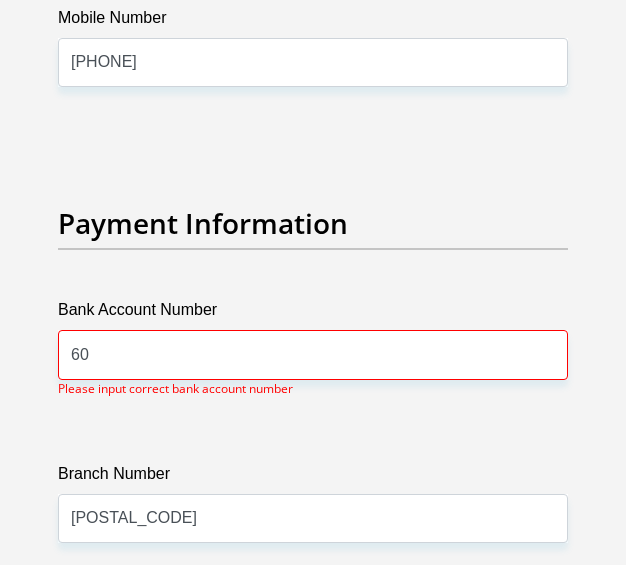 scroll, scrollTop: 7270, scrollLeft: 0, axis: vertical 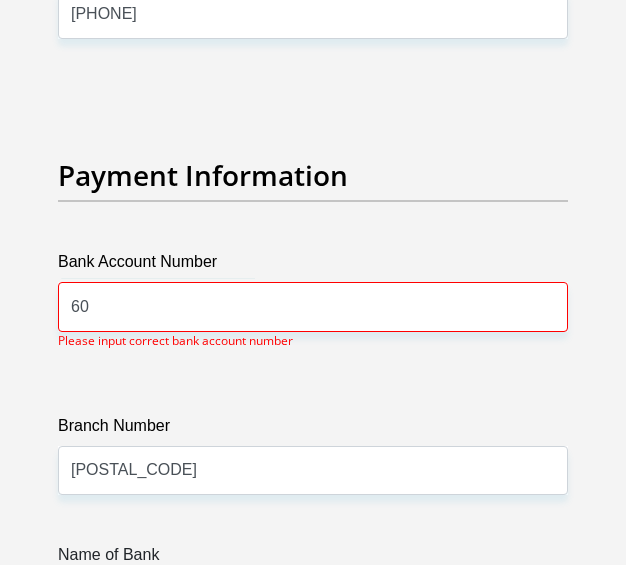 click at bounding box center (313, 201) 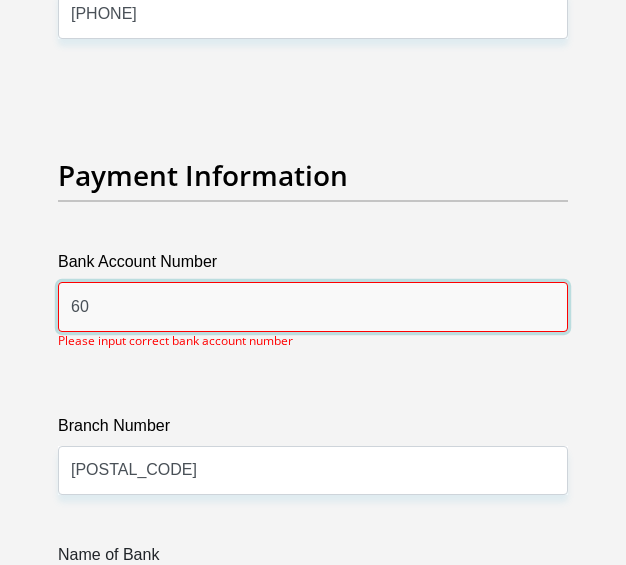click on "60" at bounding box center [313, 306] 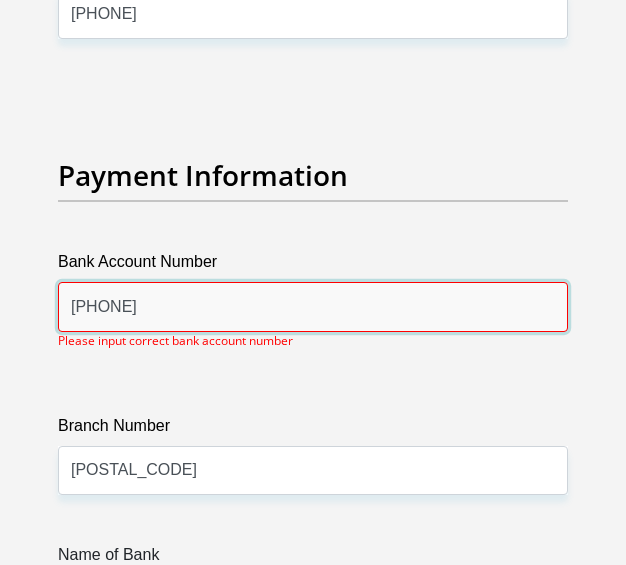 click on "60121376" at bounding box center [313, 306] 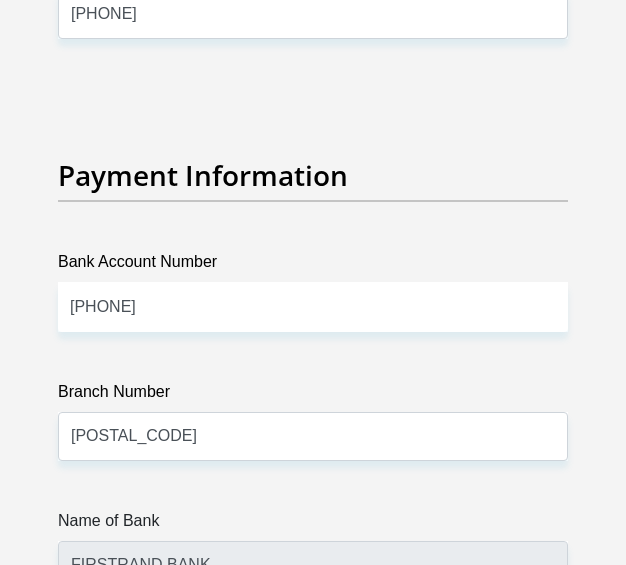 click on "Title
Mr
Ms
Mrs
Dr
Other
First Name
Refilwe
Surname
Maseko
ID Number
7109120452083
Please input valid ID number
Race
Black
Coloured
Indian
White
Other
Contact Number
0731600373
Please input valid contact number
Nationality
South Africa
Afghanistan
Aland Islands  Albania  Algeria" at bounding box center (313, -1924) 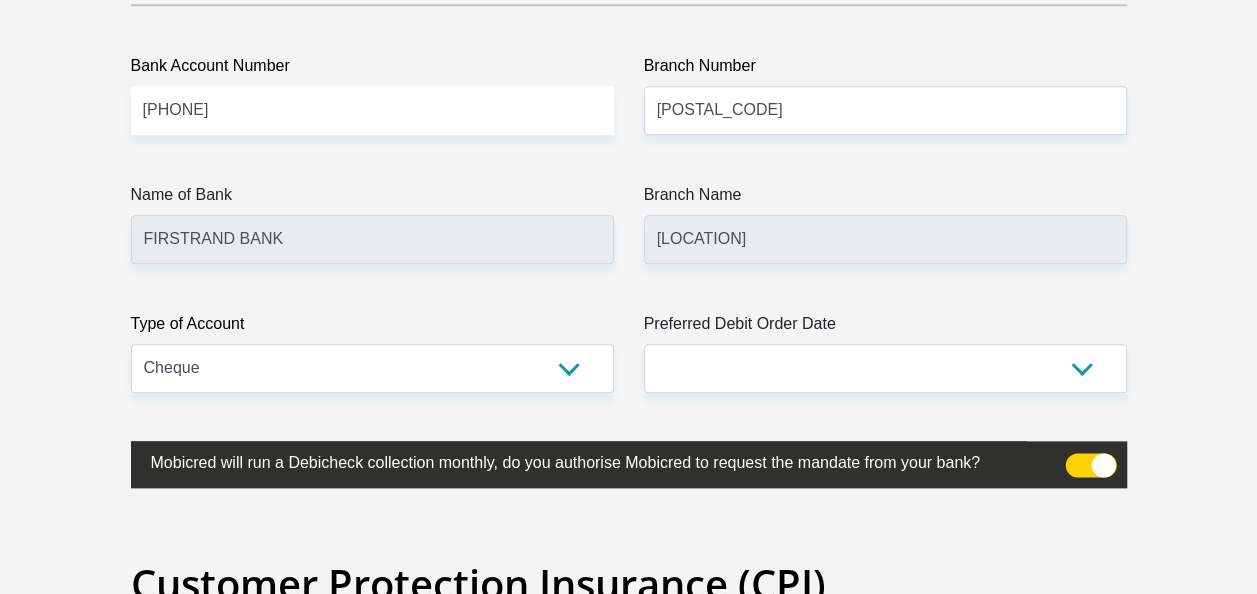 scroll, scrollTop: 4611, scrollLeft: 0, axis: vertical 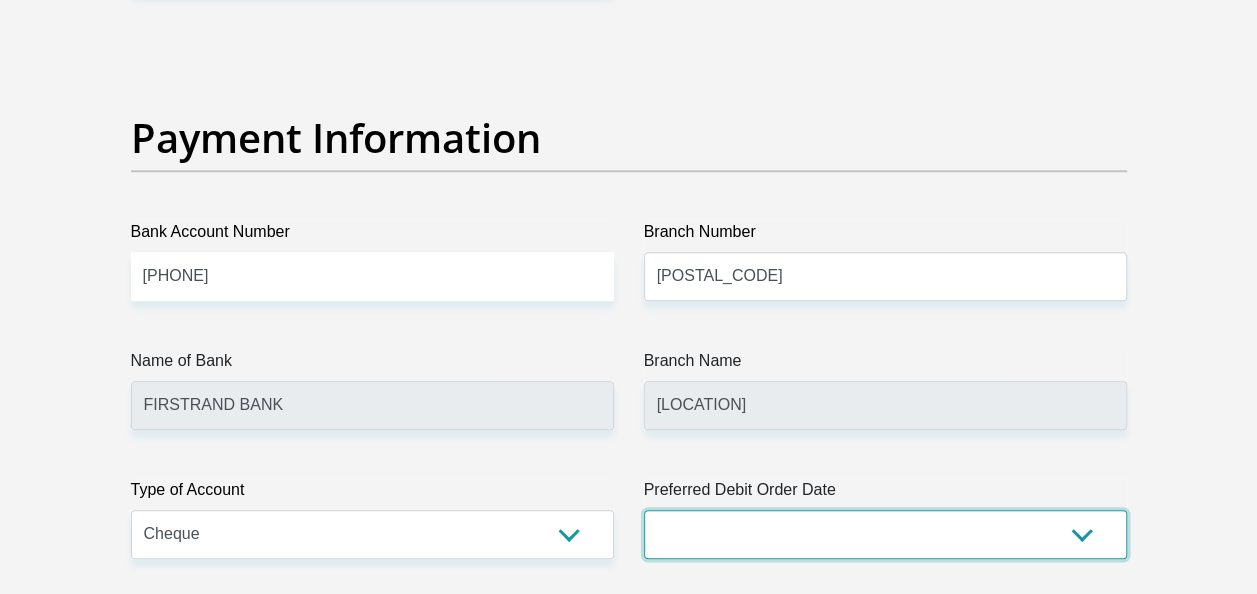 click on "1st
2nd
3rd
4th
5th
7th
18th
19th
20th
21st
22nd
23rd
24th
25th
26th
27th
28th
29th
30th" at bounding box center (885, 534) 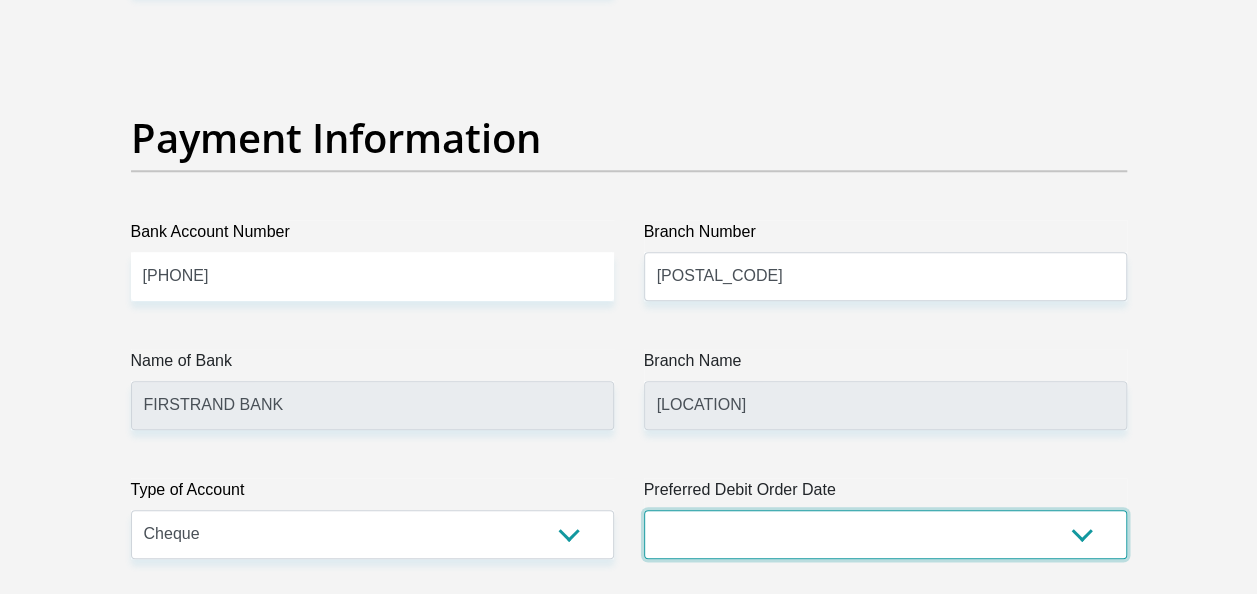 select on "22" 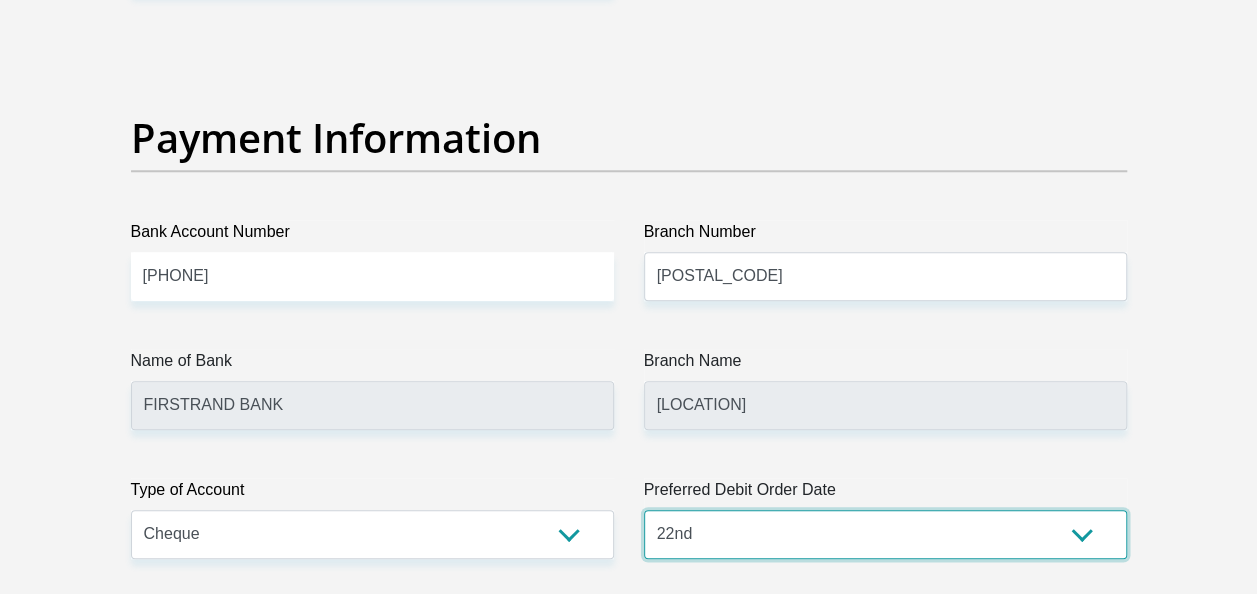 click on "1st
2nd
3rd
4th
5th
7th
18th
19th
20th
21st
22nd
23rd
24th
25th
26th
27th
28th
29th
30th" at bounding box center (885, 534) 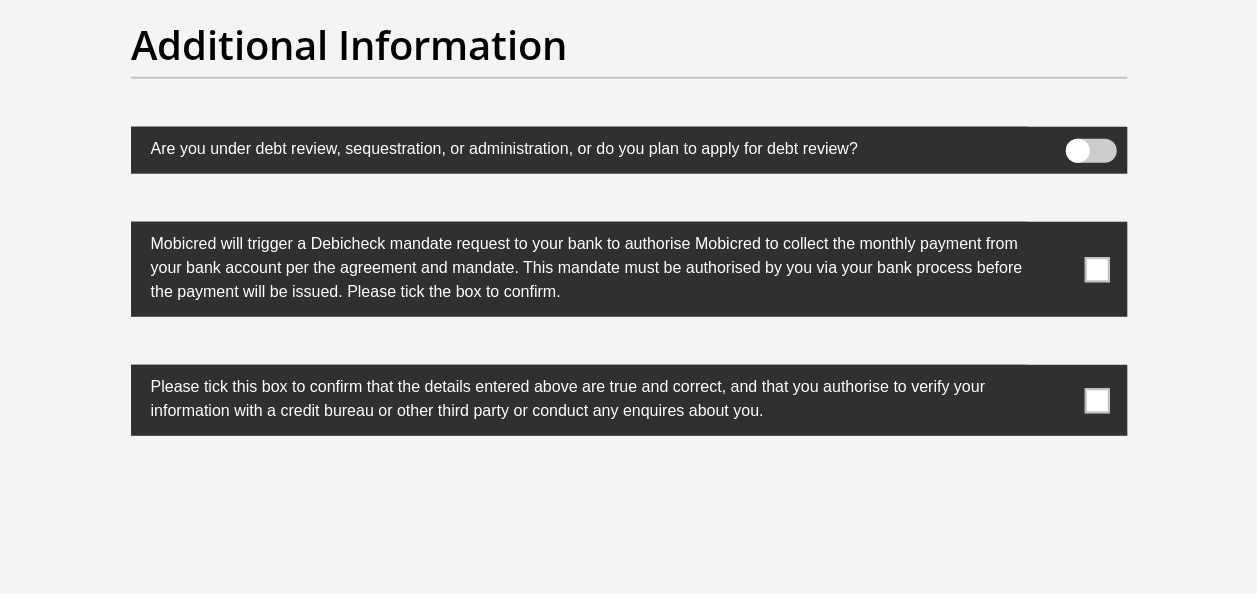 scroll, scrollTop: 6344, scrollLeft: 0, axis: vertical 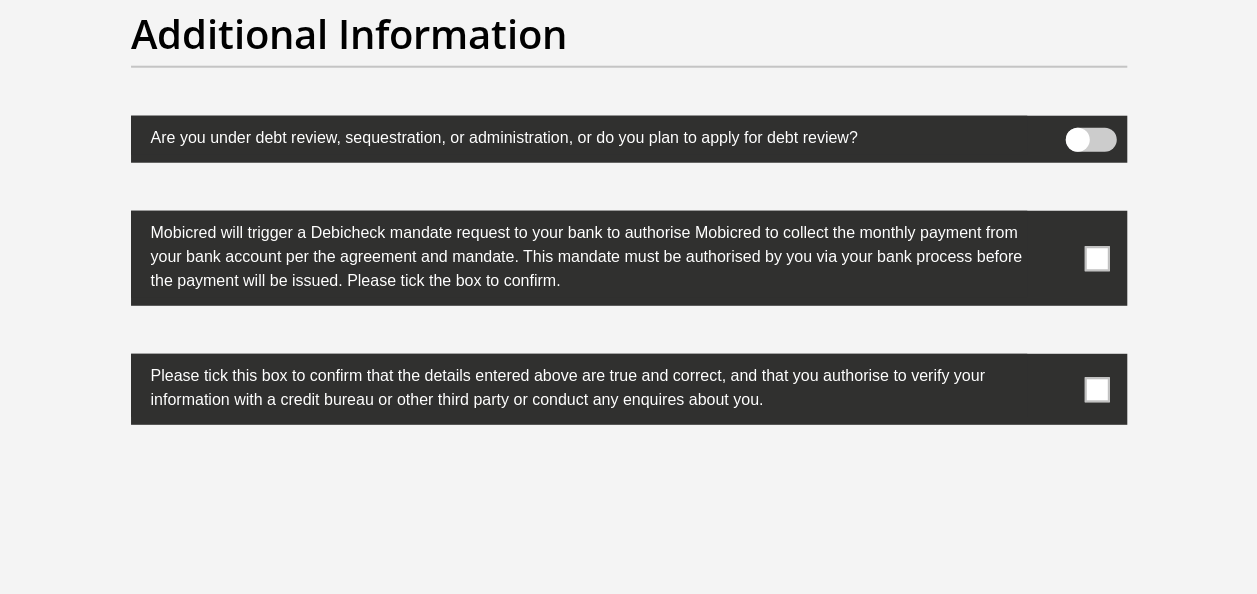 click at bounding box center (1096, 258) 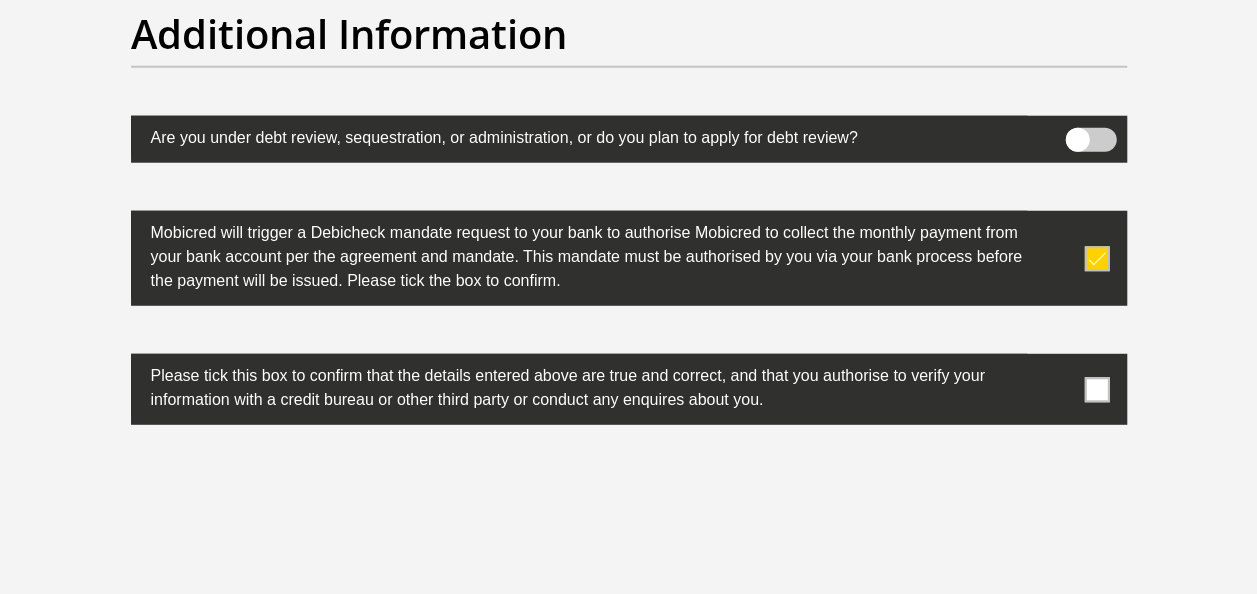 click at bounding box center [629, 389] 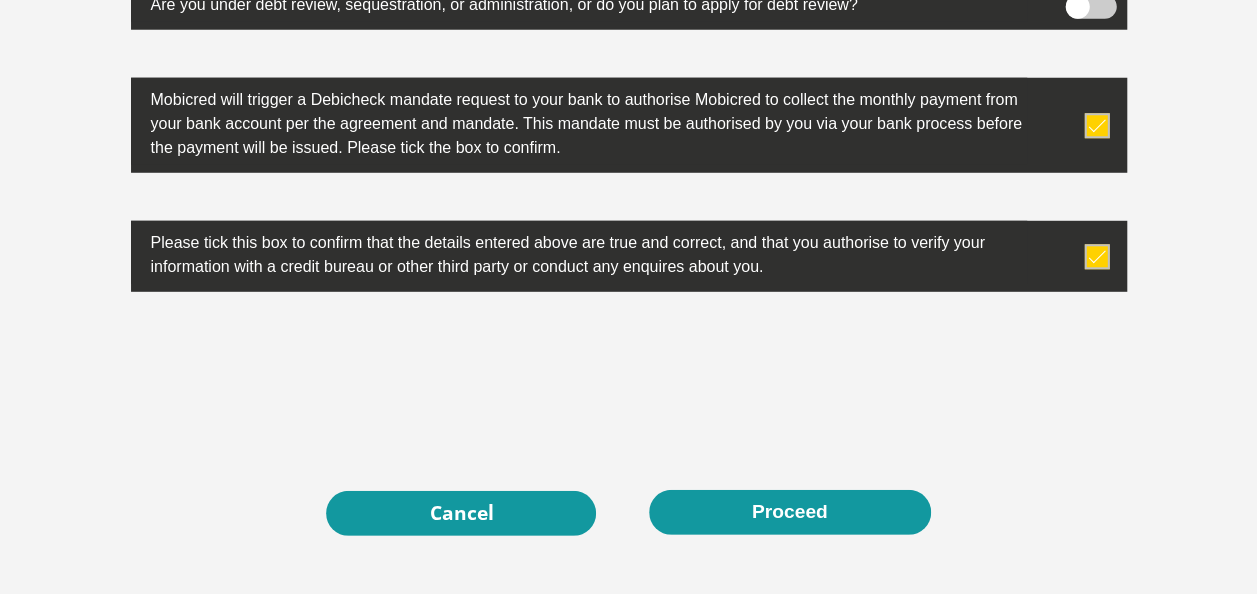 scroll, scrollTop: 6490, scrollLeft: 0, axis: vertical 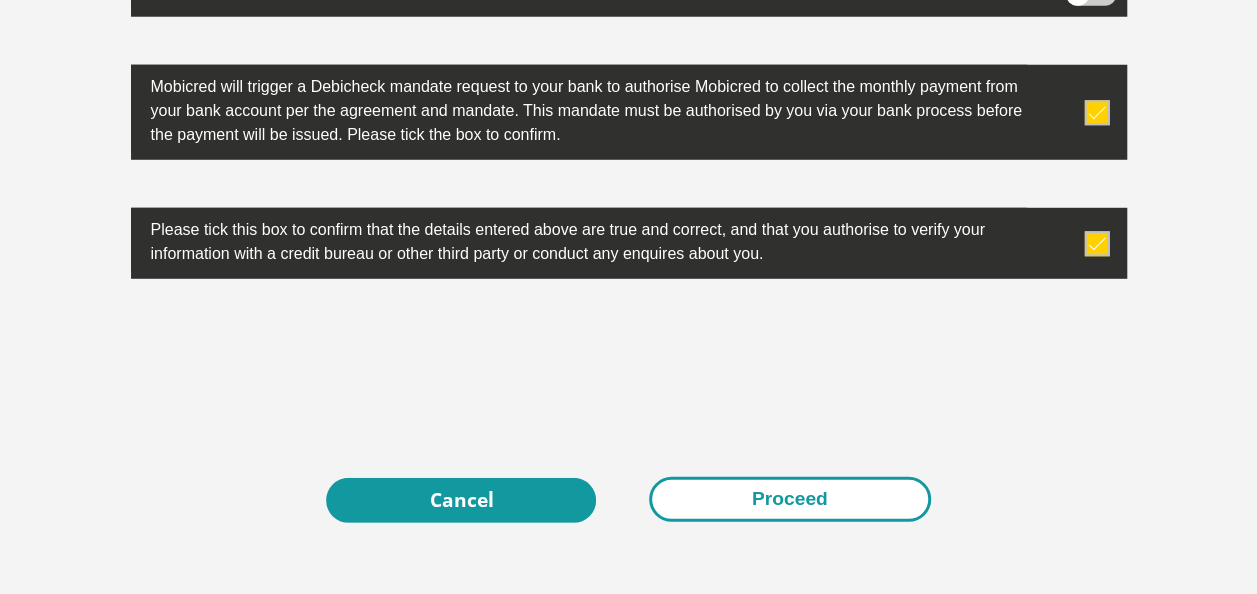 click on "Proceed" at bounding box center (790, 499) 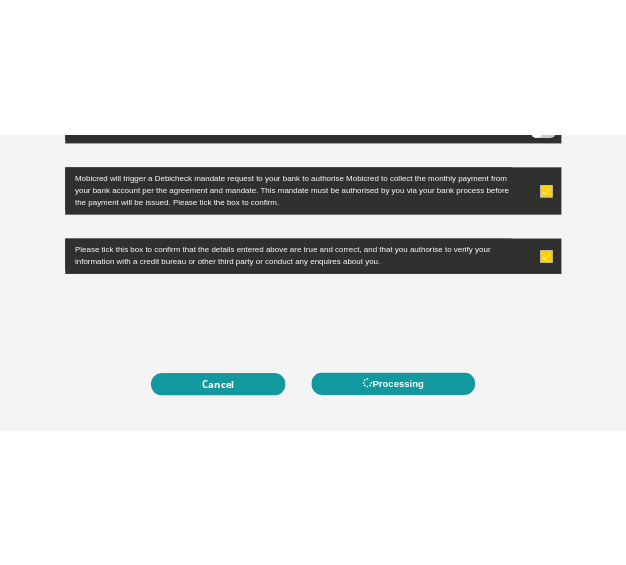 scroll, scrollTop: 0, scrollLeft: 0, axis: both 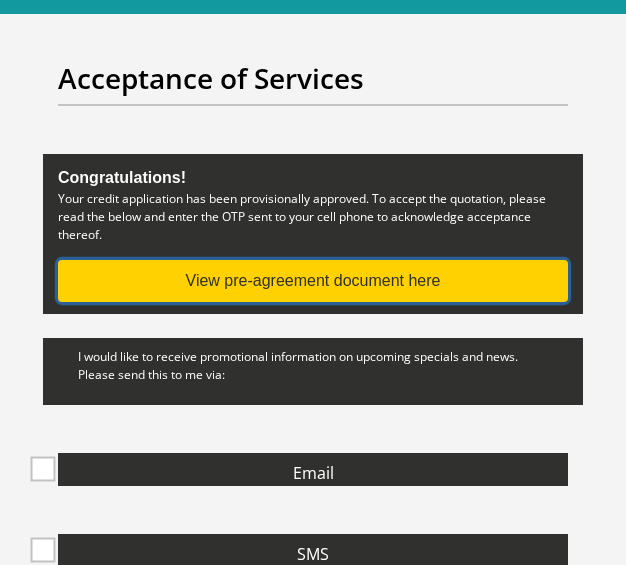 click on "View pre-agreement document here" at bounding box center [313, 281] 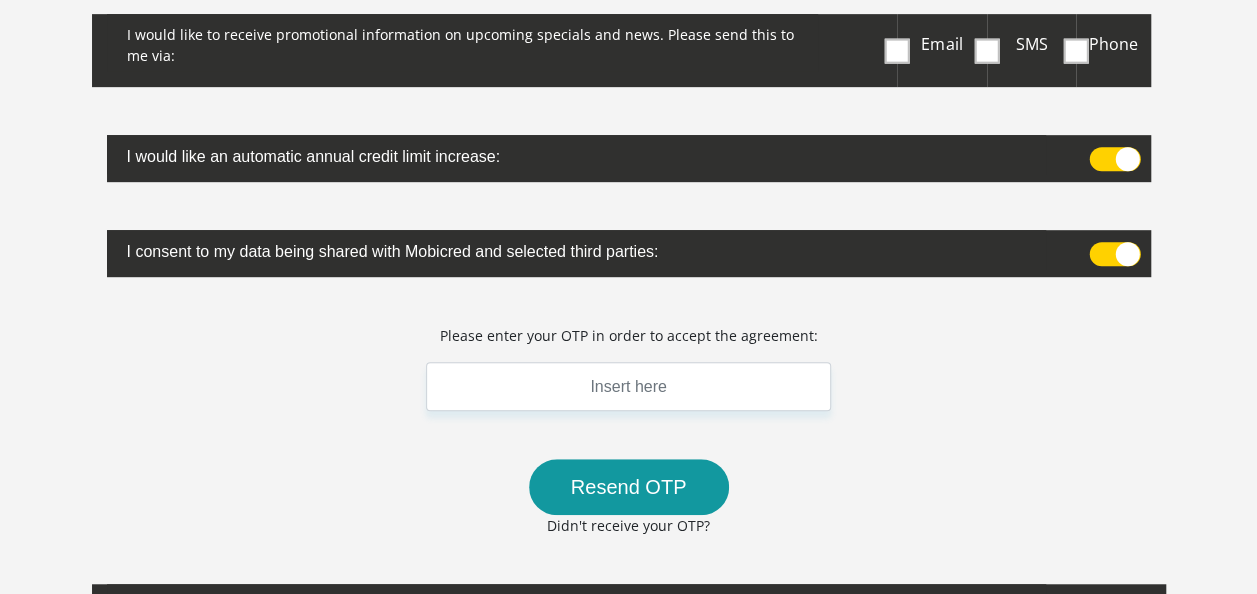 scroll, scrollTop: 474, scrollLeft: 0, axis: vertical 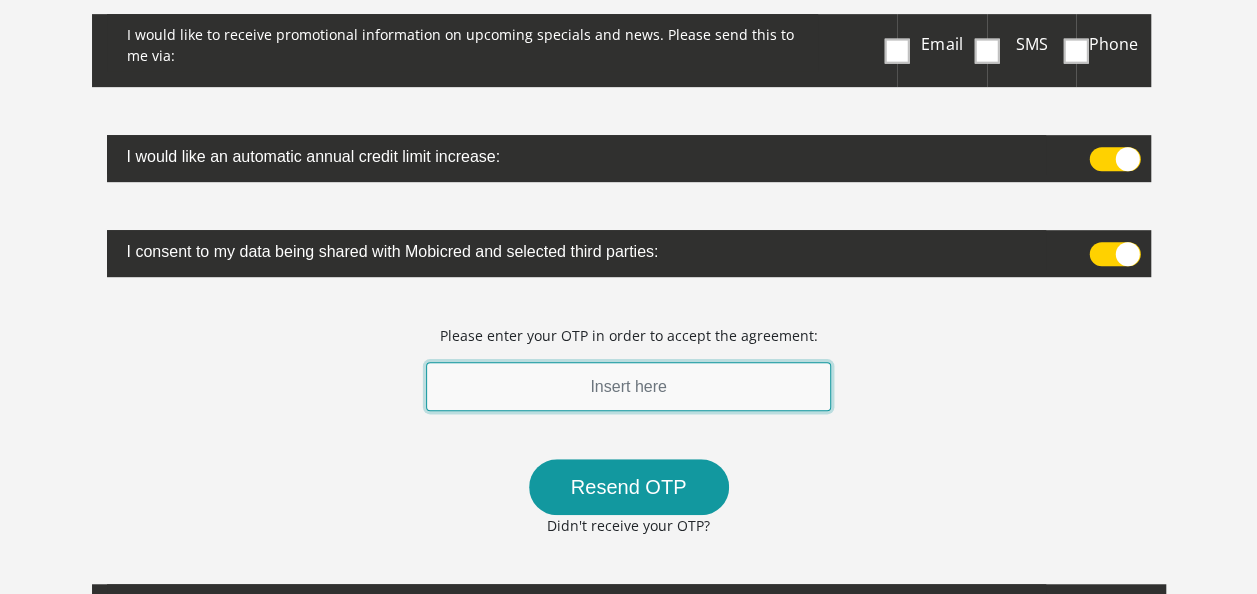 click at bounding box center [629, 386] 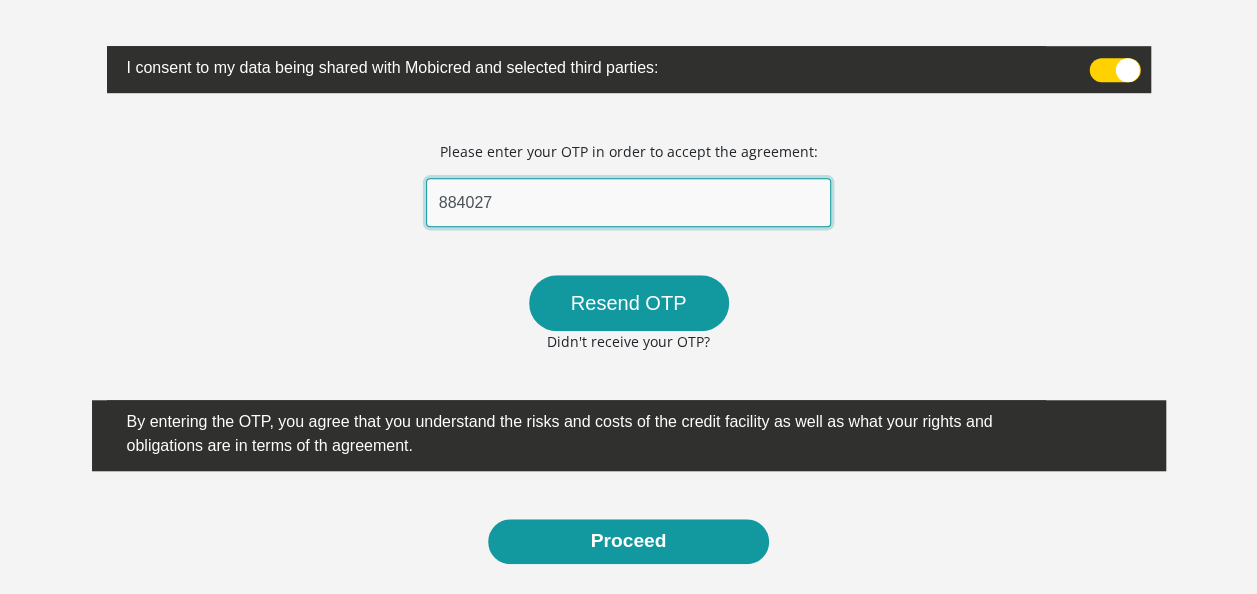 scroll, scrollTop: 0, scrollLeft: 0, axis: both 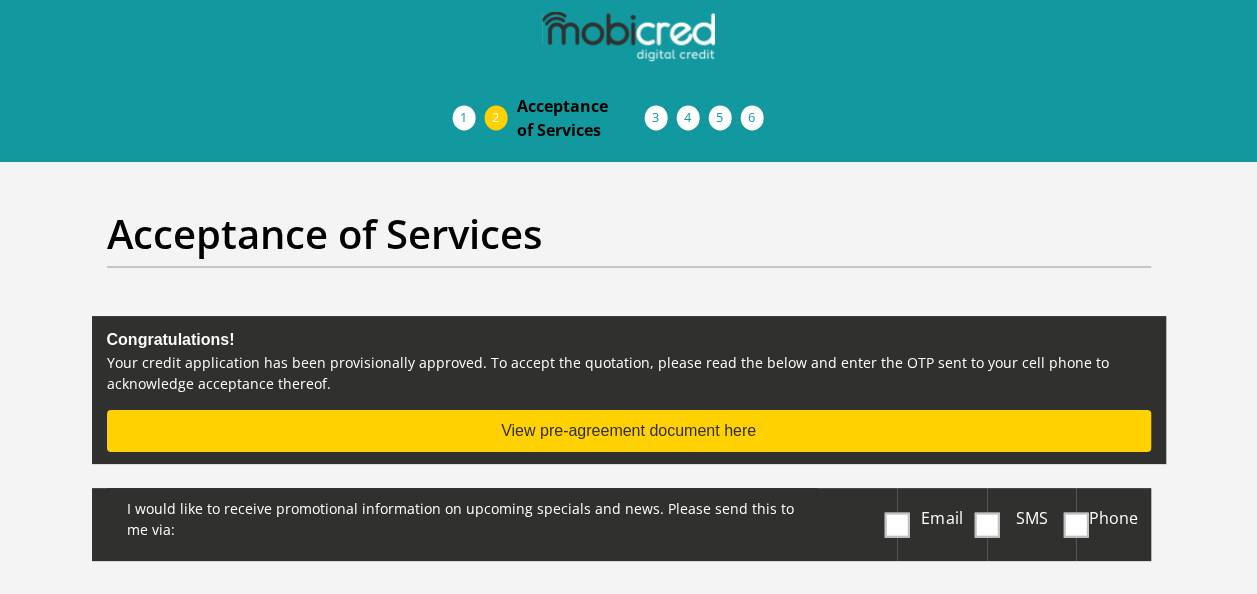 type on "884027" 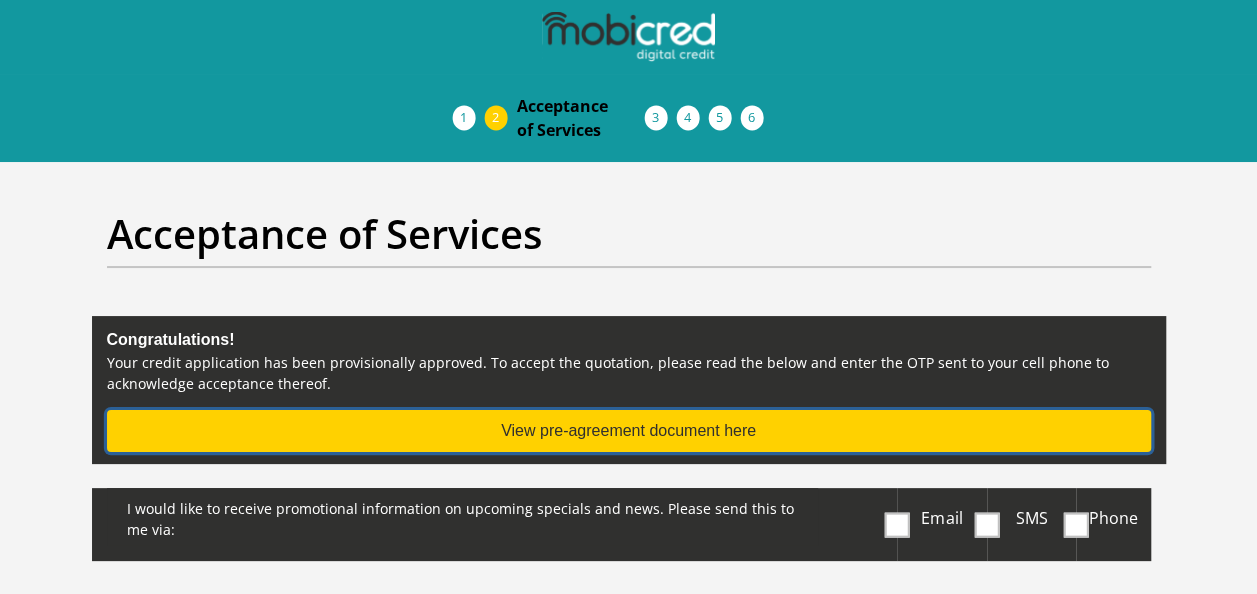 click on "View pre-agreement document here" at bounding box center (629, 431) 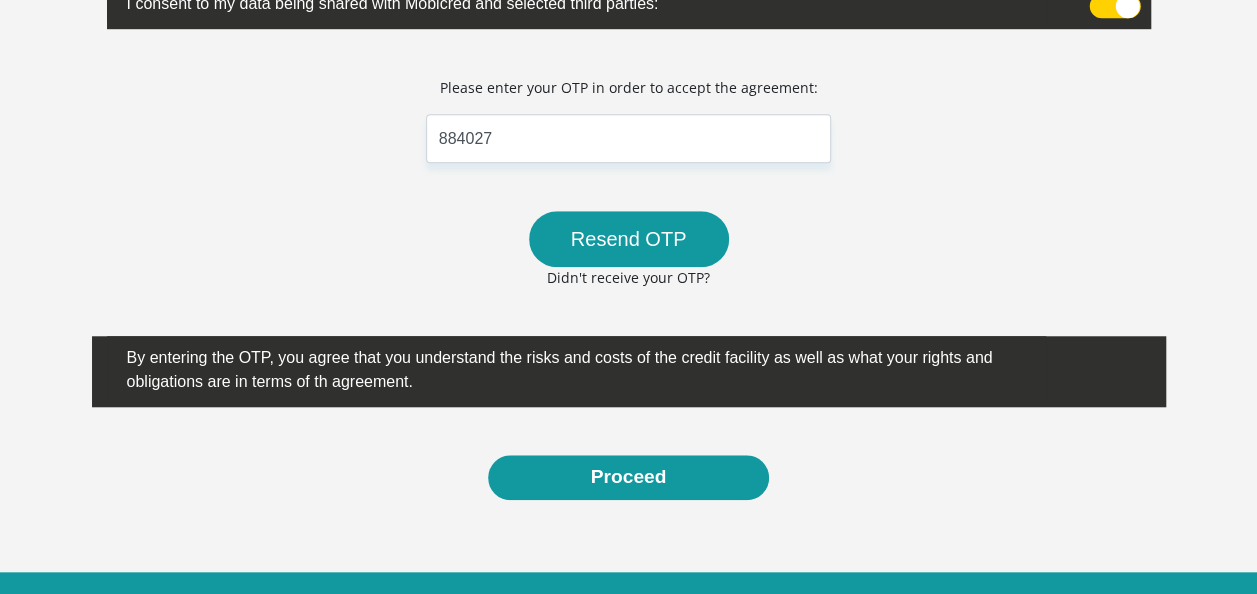 scroll, scrollTop: 811, scrollLeft: 0, axis: vertical 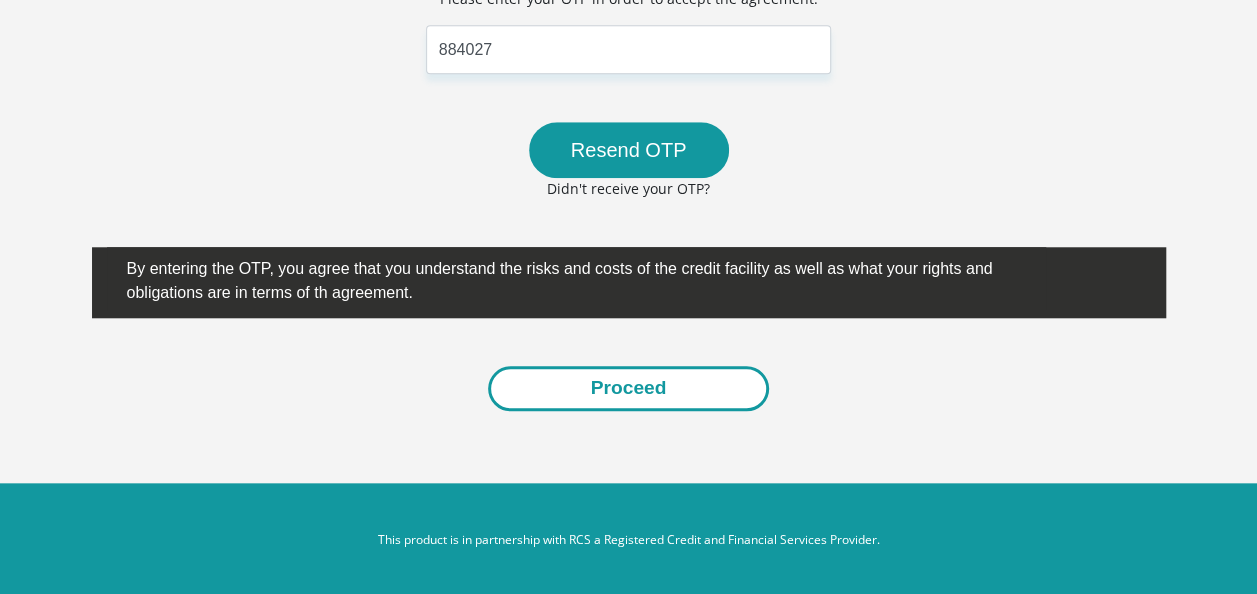 click on "Proceed" at bounding box center [629, 388] 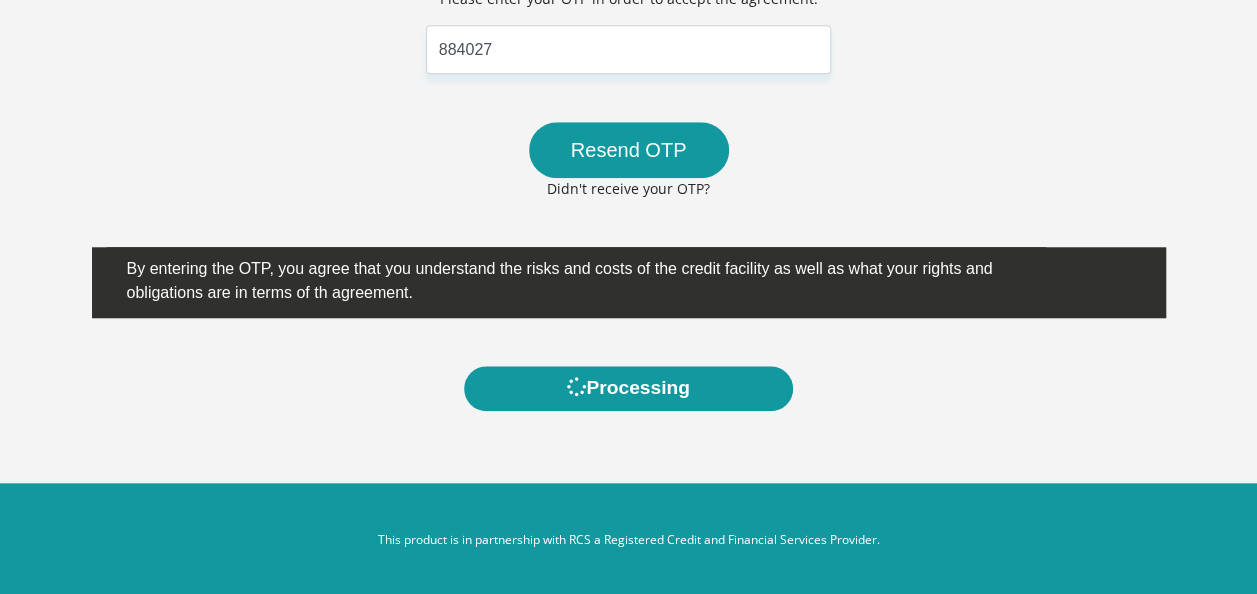 scroll, scrollTop: 0, scrollLeft: 0, axis: both 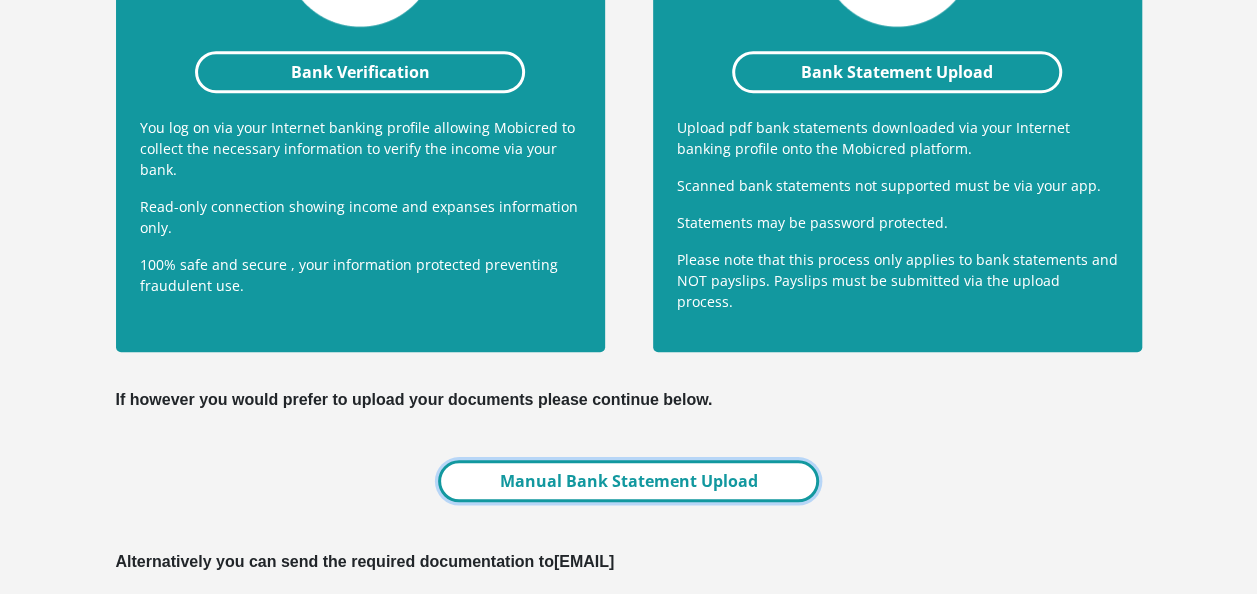 click on "Manual Bank Statement Upload" at bounding box center (628, 481) 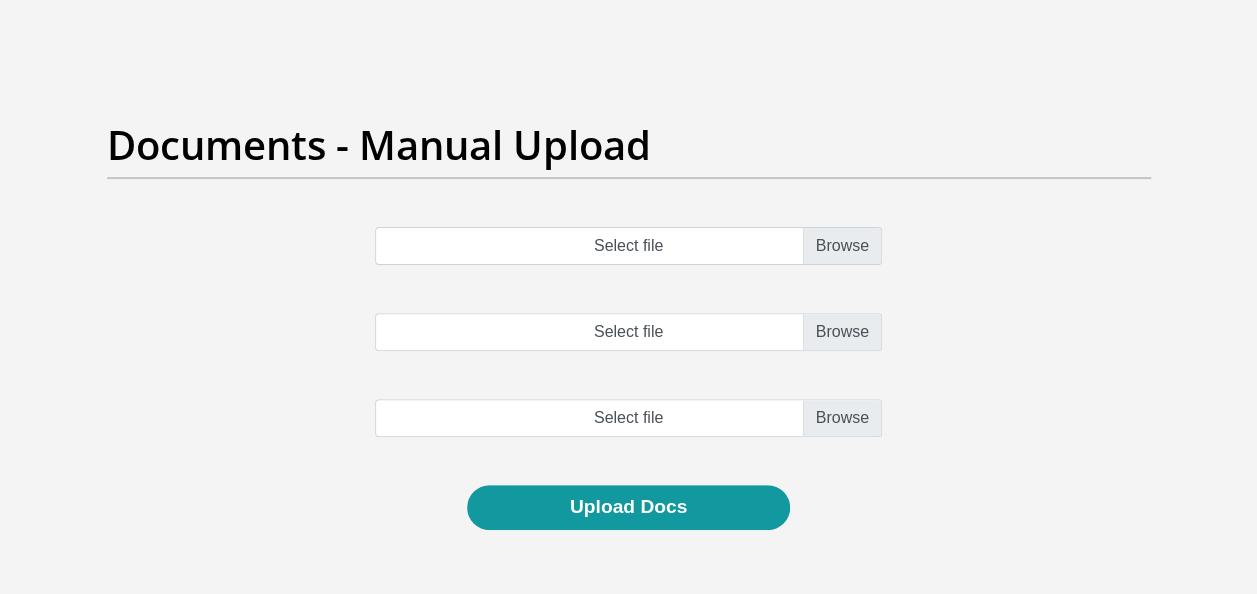 scroll, scrollTop: 184, scrollLeft: 0, axis: vertical 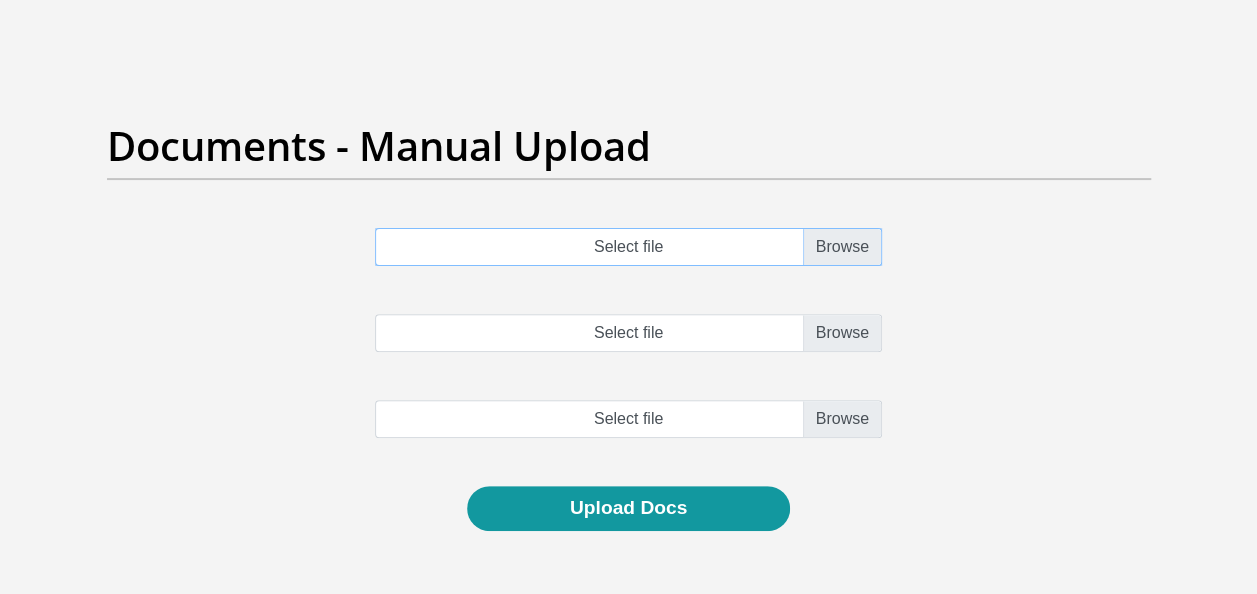 click on "Select file" at bounding box center [628, 247] 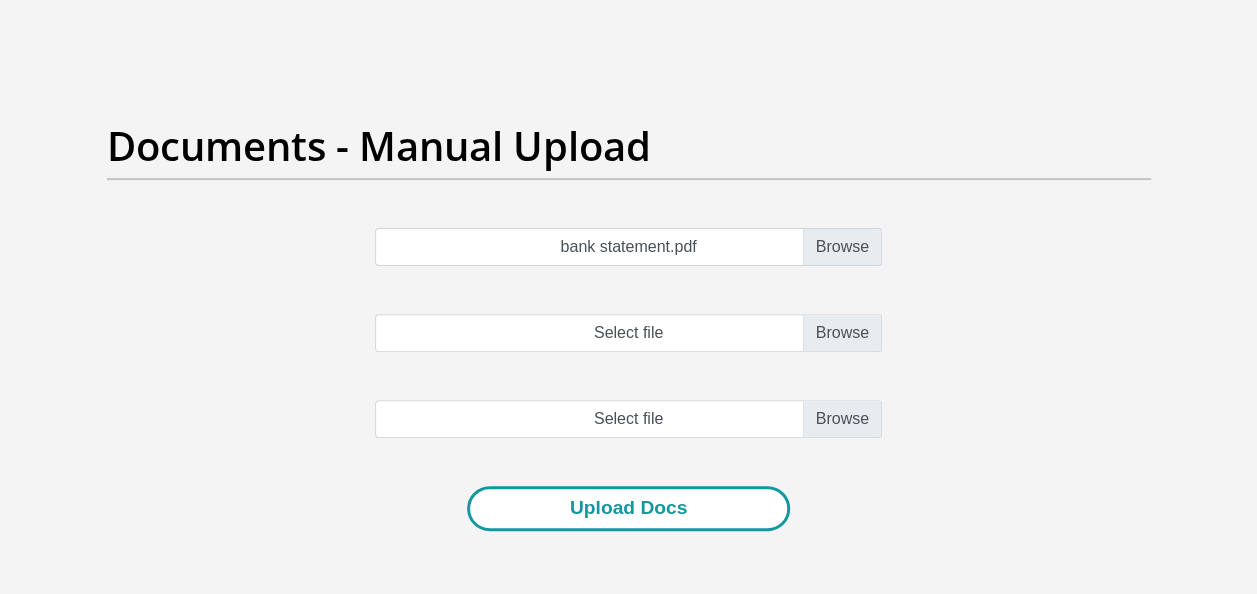 click on "Upload Docs" at bounding box center [628, 508] 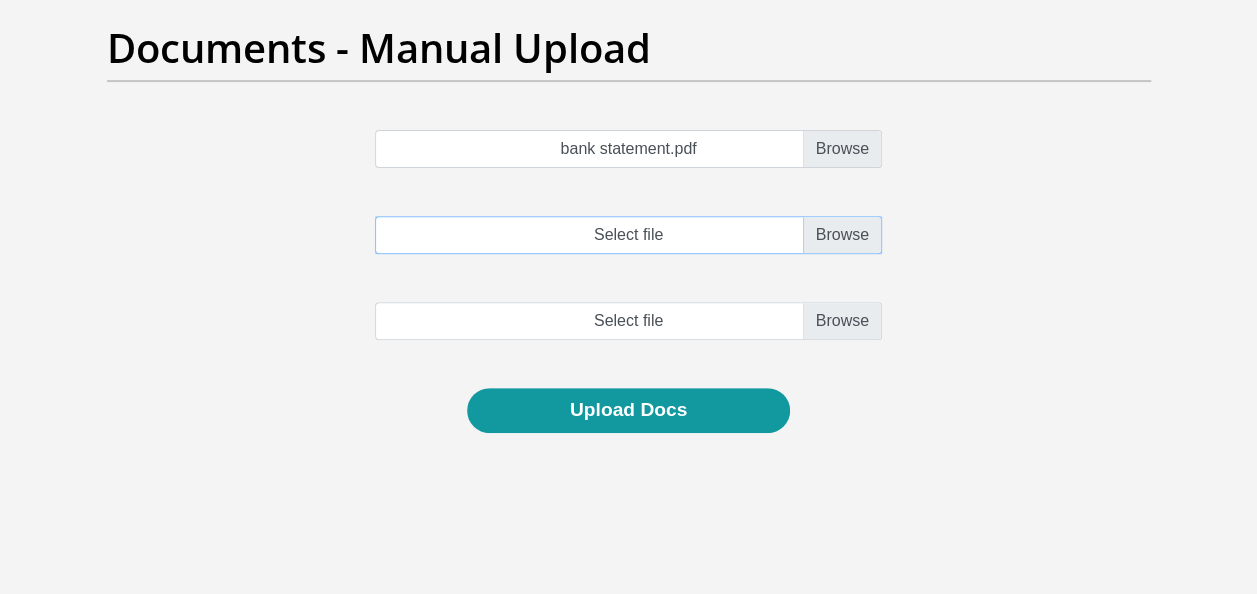 scroll, scrollTop: 281, scrollLeft: 0, axis: vertical 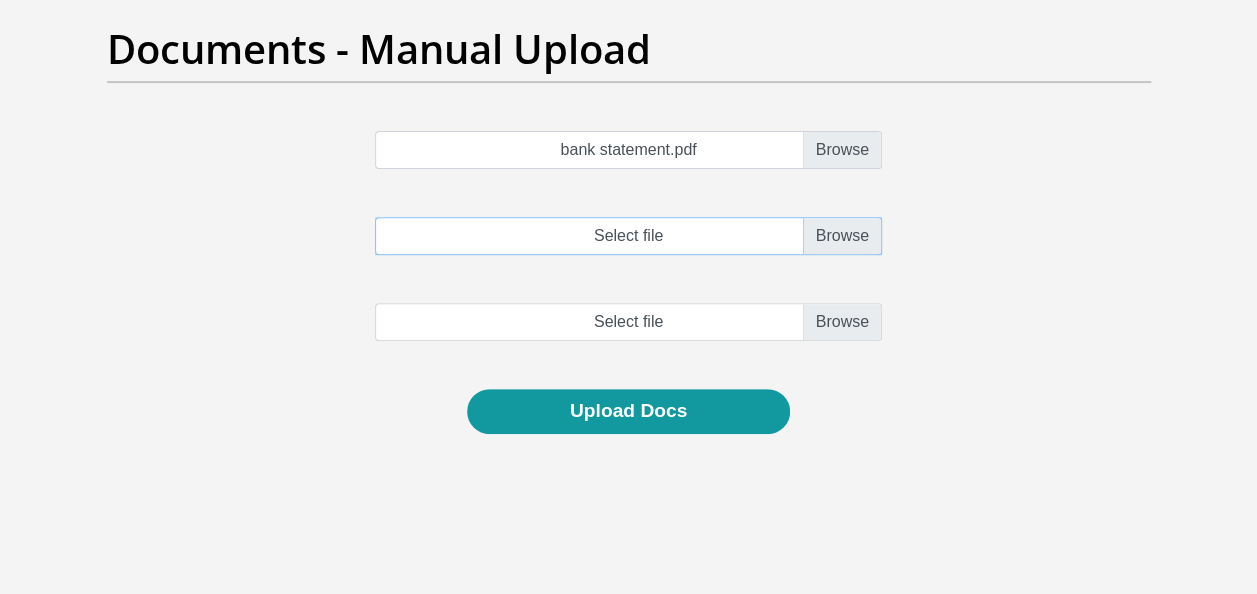 click on "Select file" at bounding box center [628, 236] 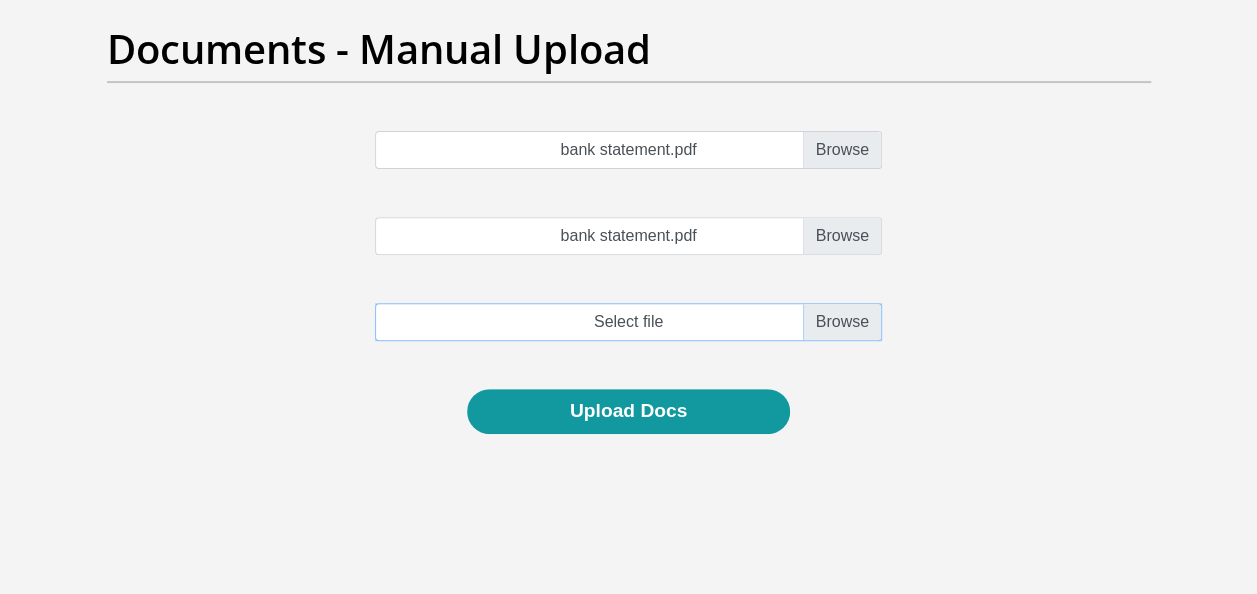 click at bounding box center [628, 322] 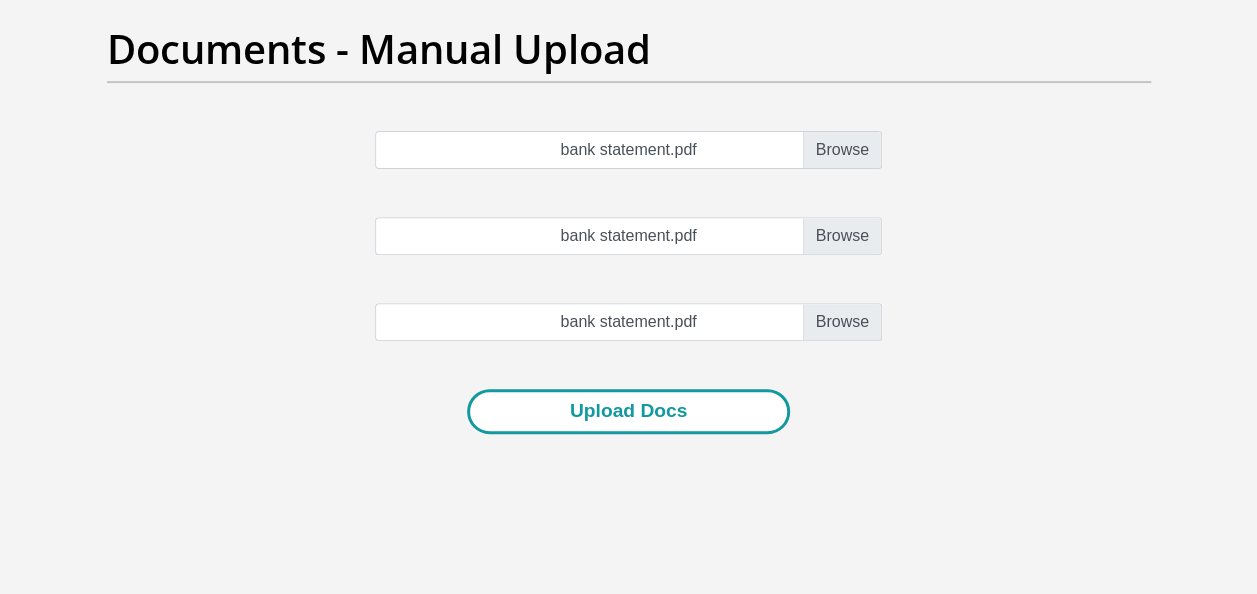 click on "Upload Docs" at bounding box center (628, 411) 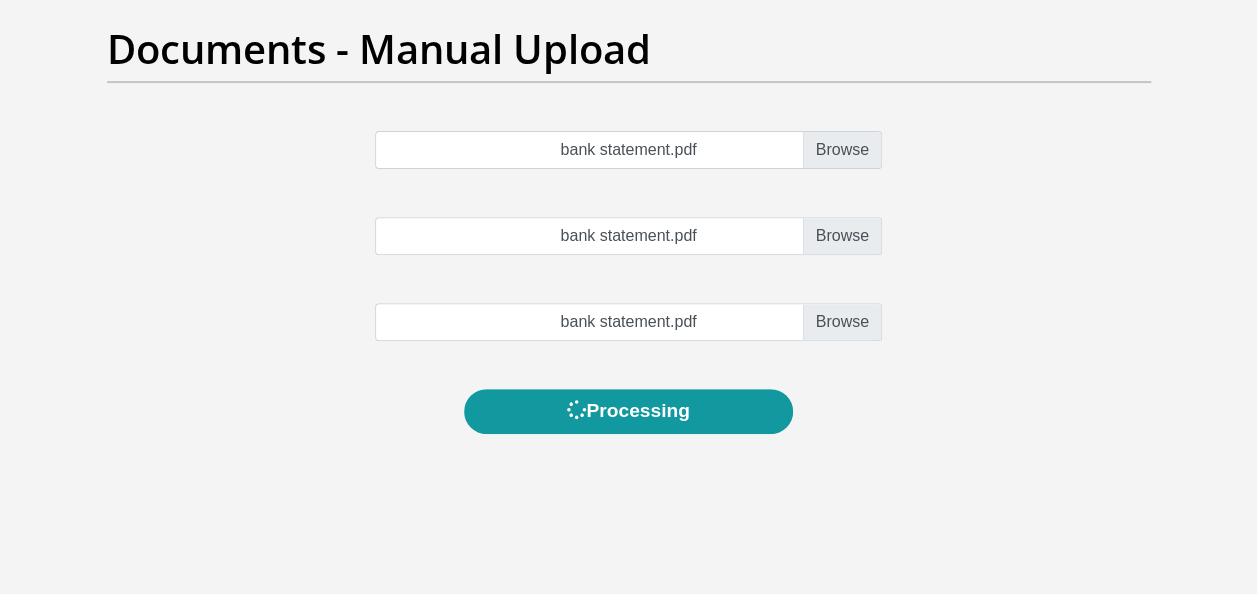 scroll, scrollTop: 0, scrollLeft: 0, axis: both 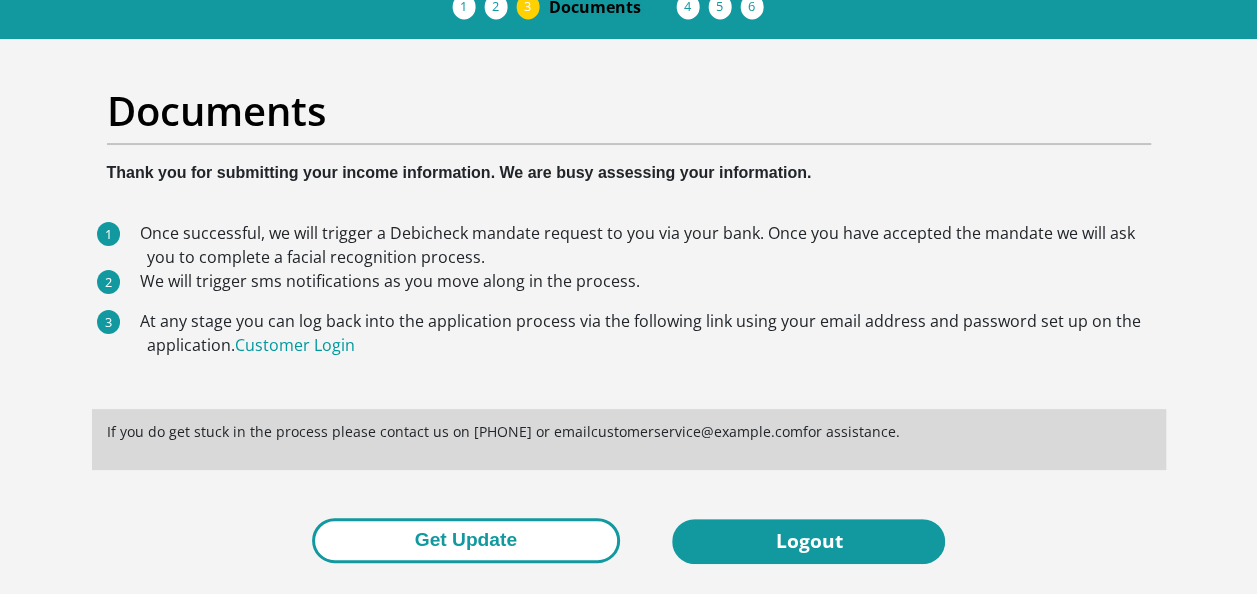 click on "Get Update" at bounding box center (466, 540) 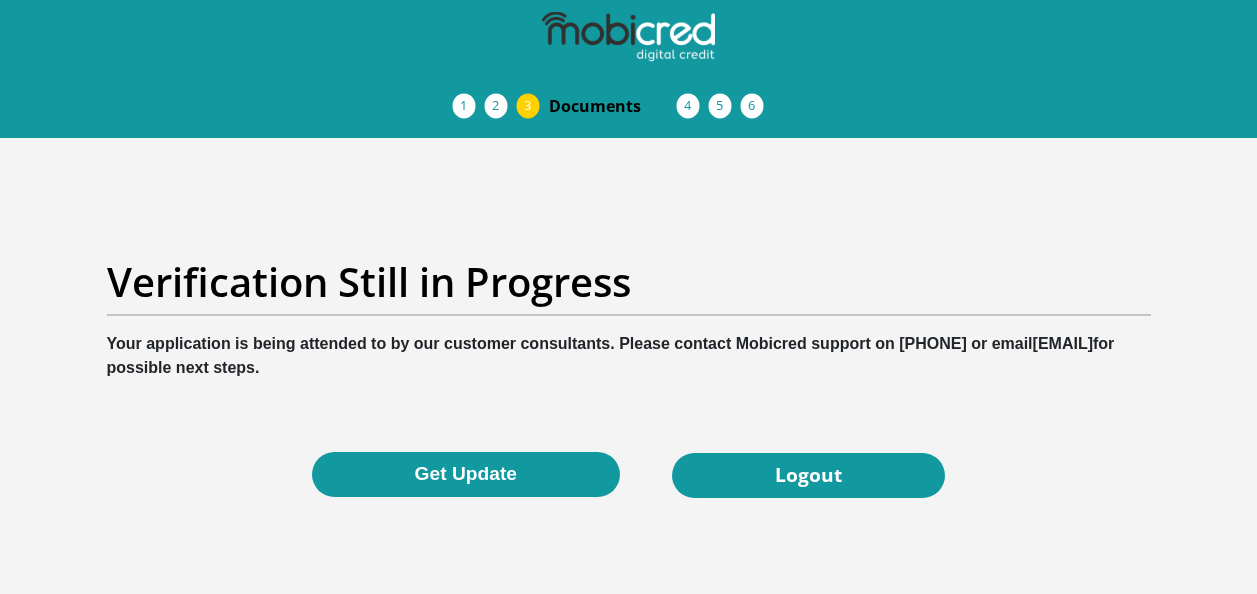 scroll, scrollTop: 0, scrollLeft: 0, axis: both 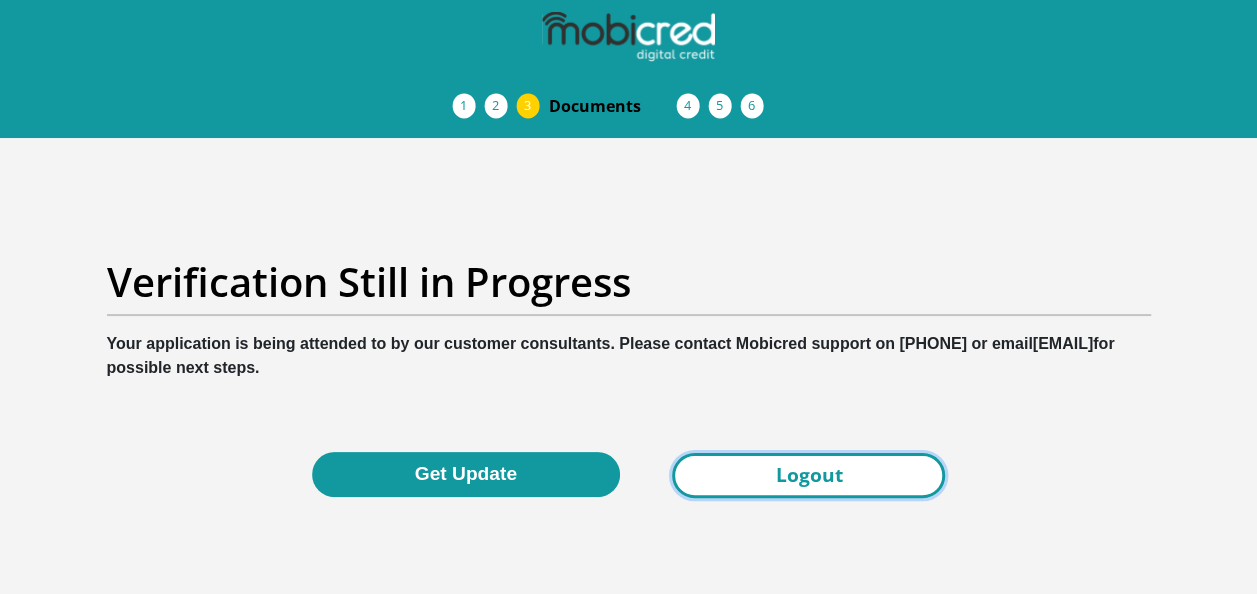 click on "Logout" at bounding box center (808, 475) 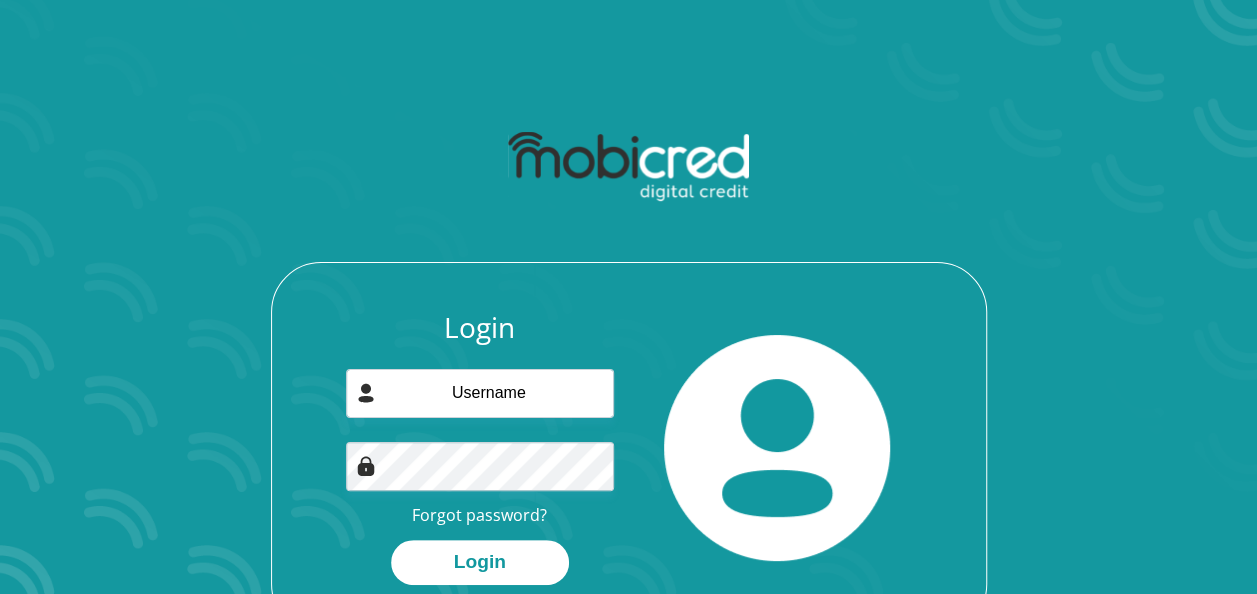 scroll, scrollTop: 114, scrollLeft: 0, axis: vertical 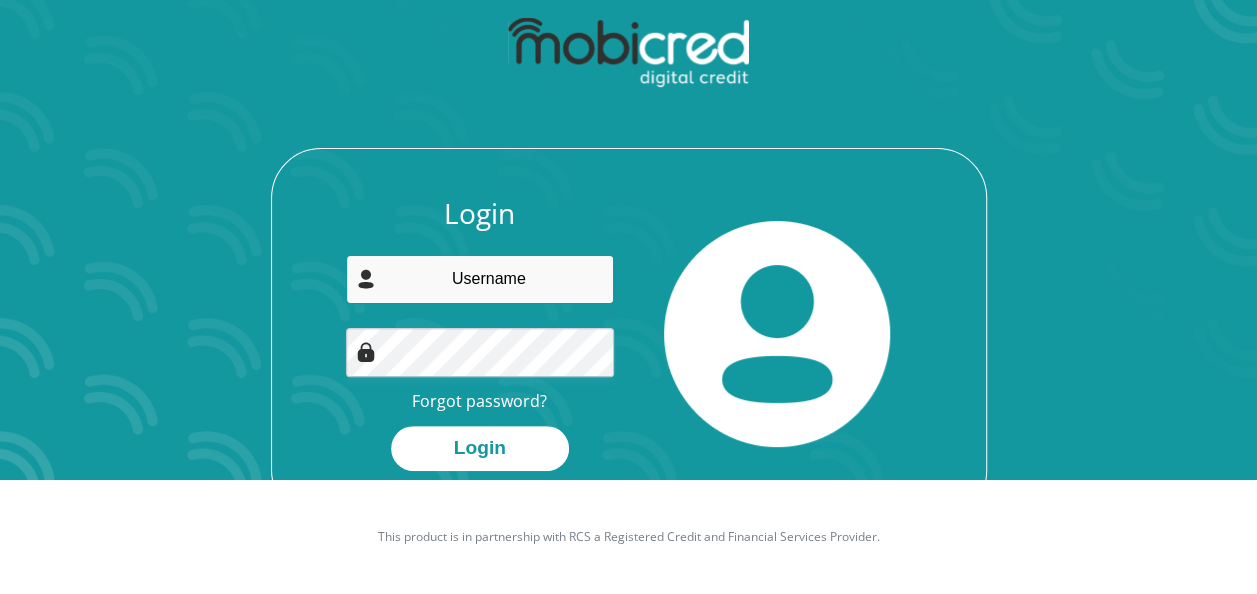 click at bounding box center (480, 279) 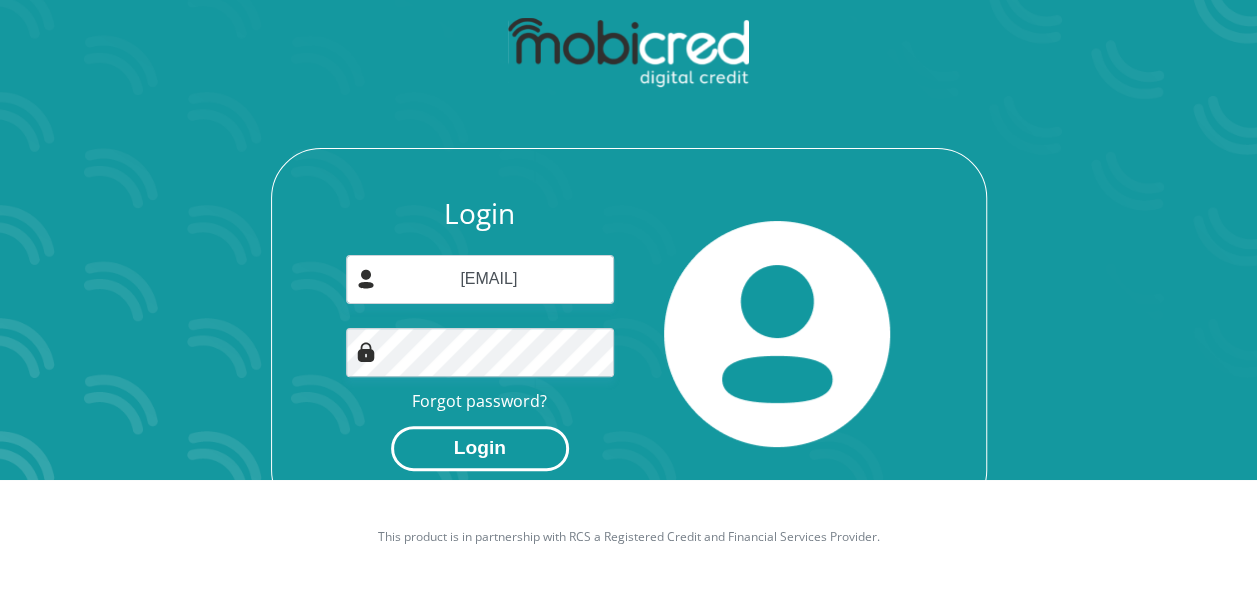 click on "Login" at bounding box center (480, 448) 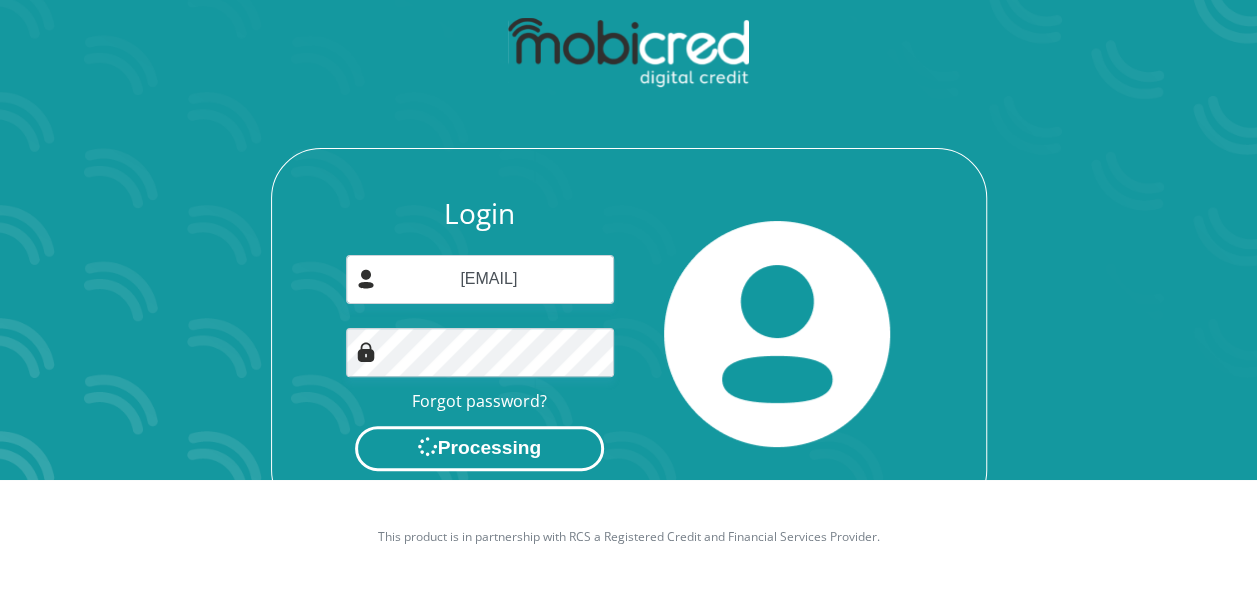 scroll, scrollTop: 0, scrollLeft: 0, axis: both 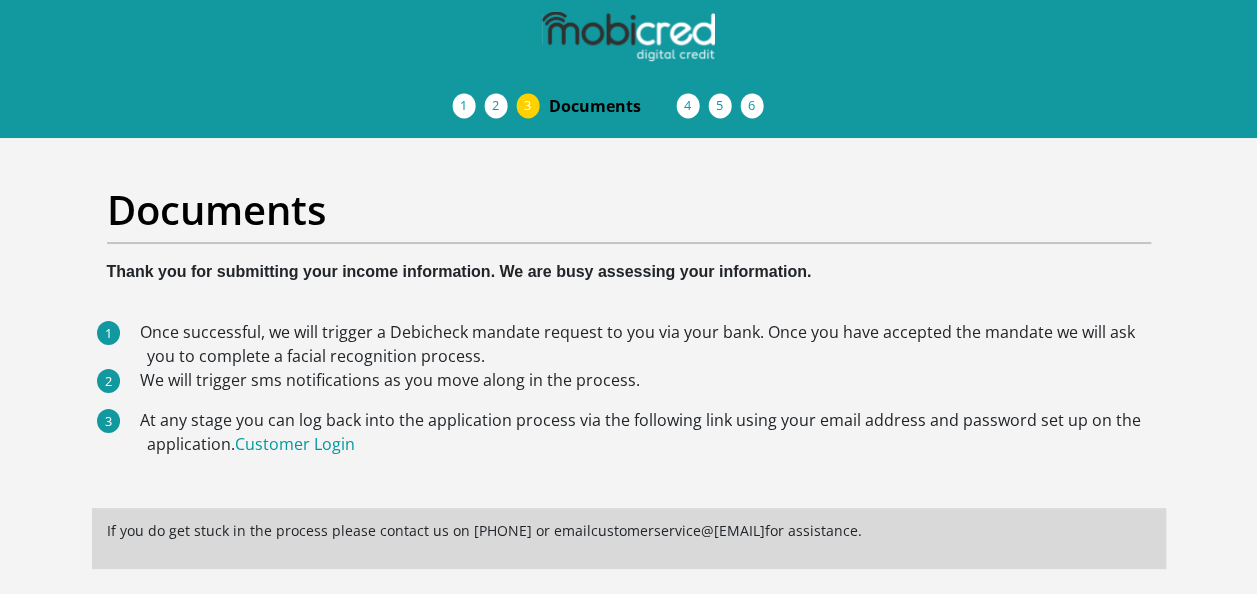 click on "At any stage you can log back into the application process via the following link using your [EMAIL] and password set up on the application.
Customer Login" at bounding box center [629, 424] 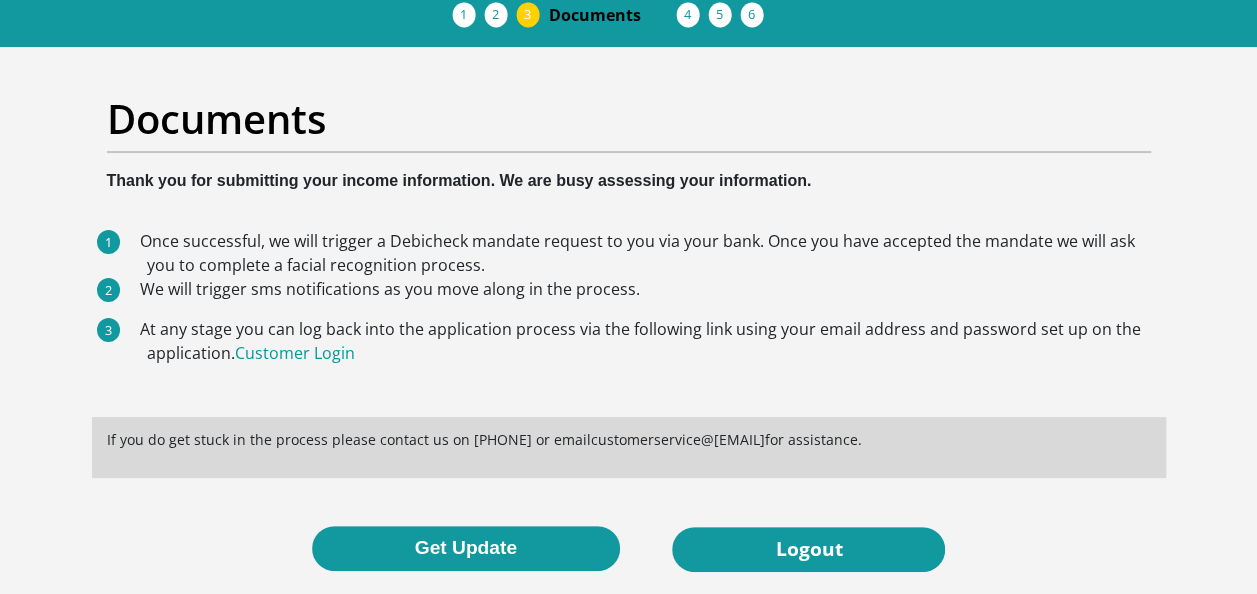 scroll, scrollTop: 140, scrollLeft: 0, axis: vertical 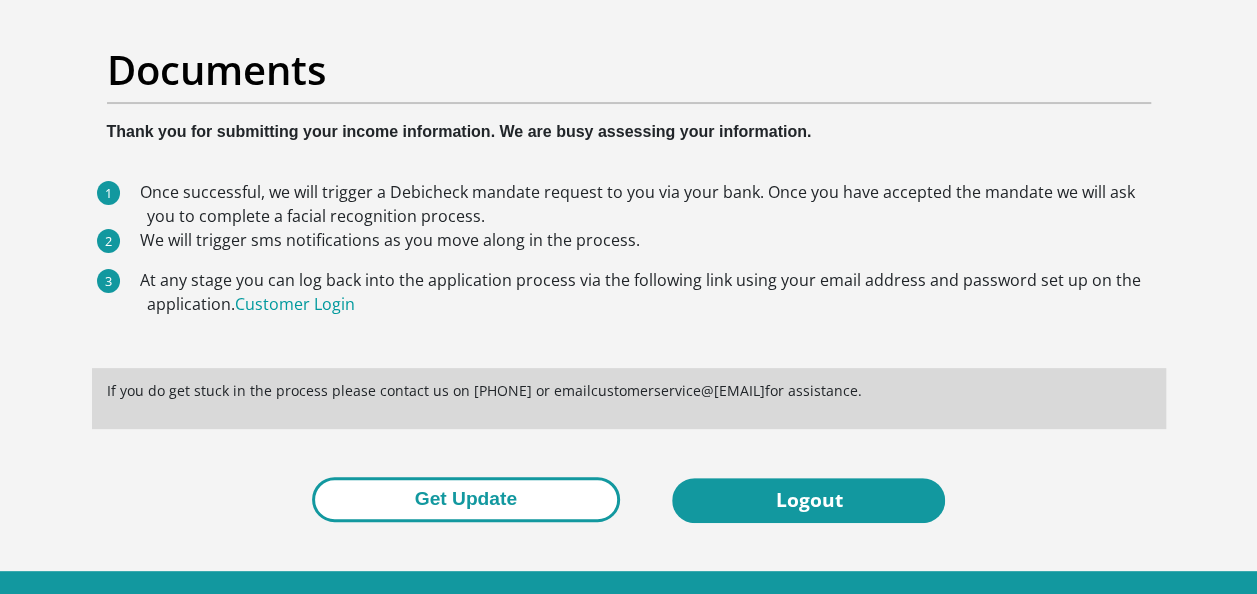 click on "Get Update" at bounding box center (466, 499) 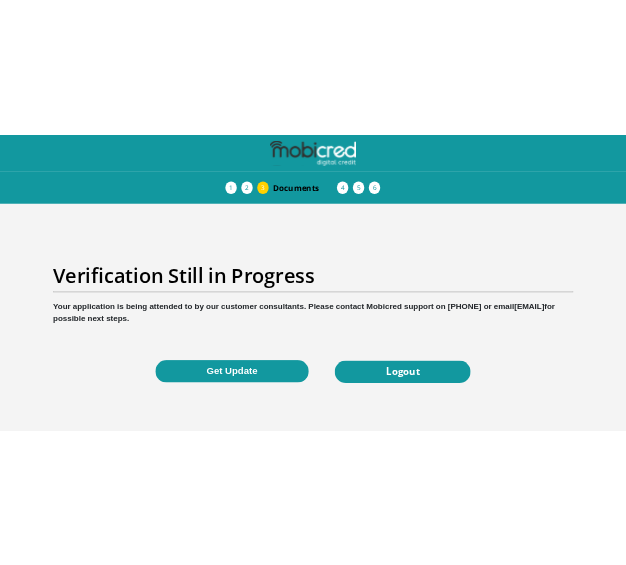 scroll, scrollTop: 0, scrollLeft: 0, axis: both 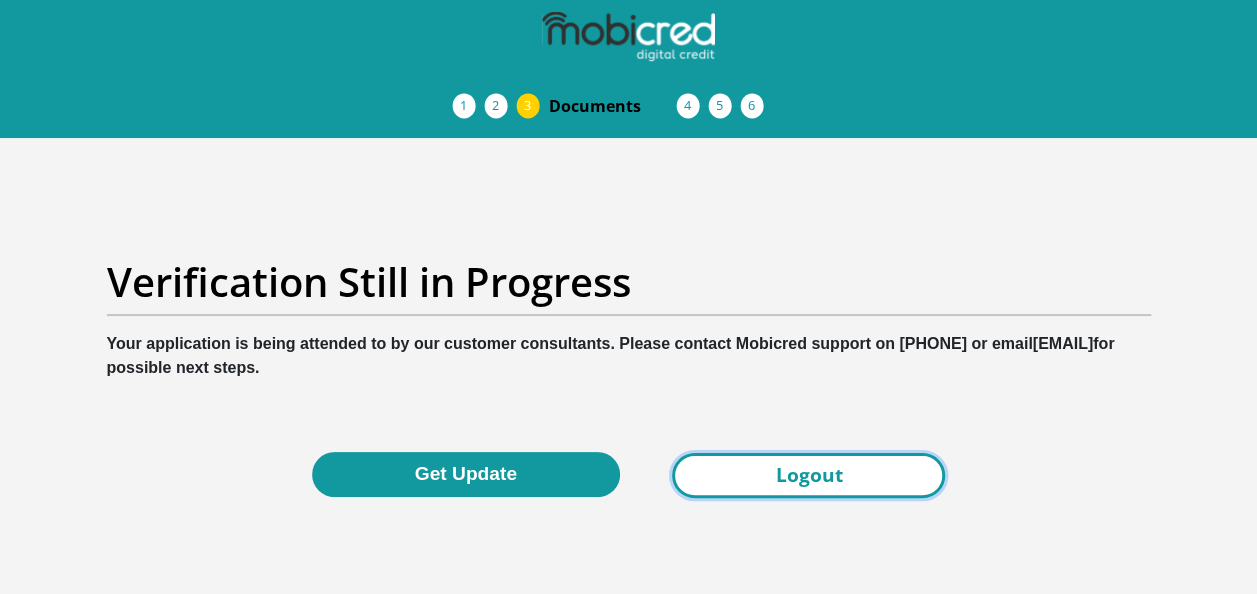 click on "Logout" at bounding box center (808, 475) 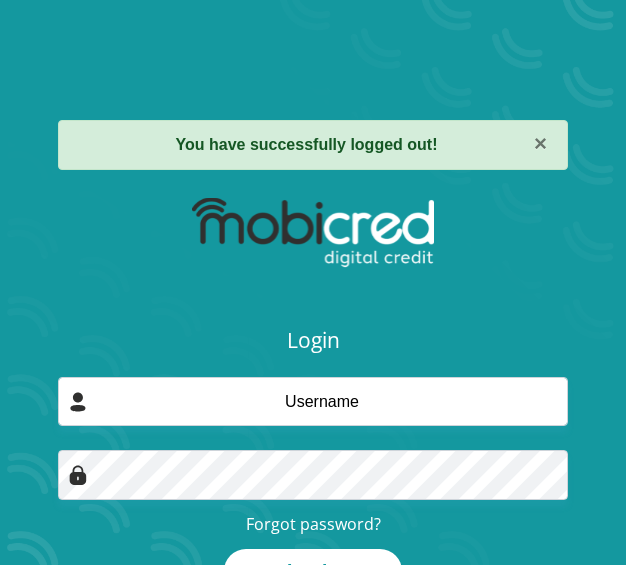scroll, scrollTop: 0, scrollLeft: 0, axis: both 